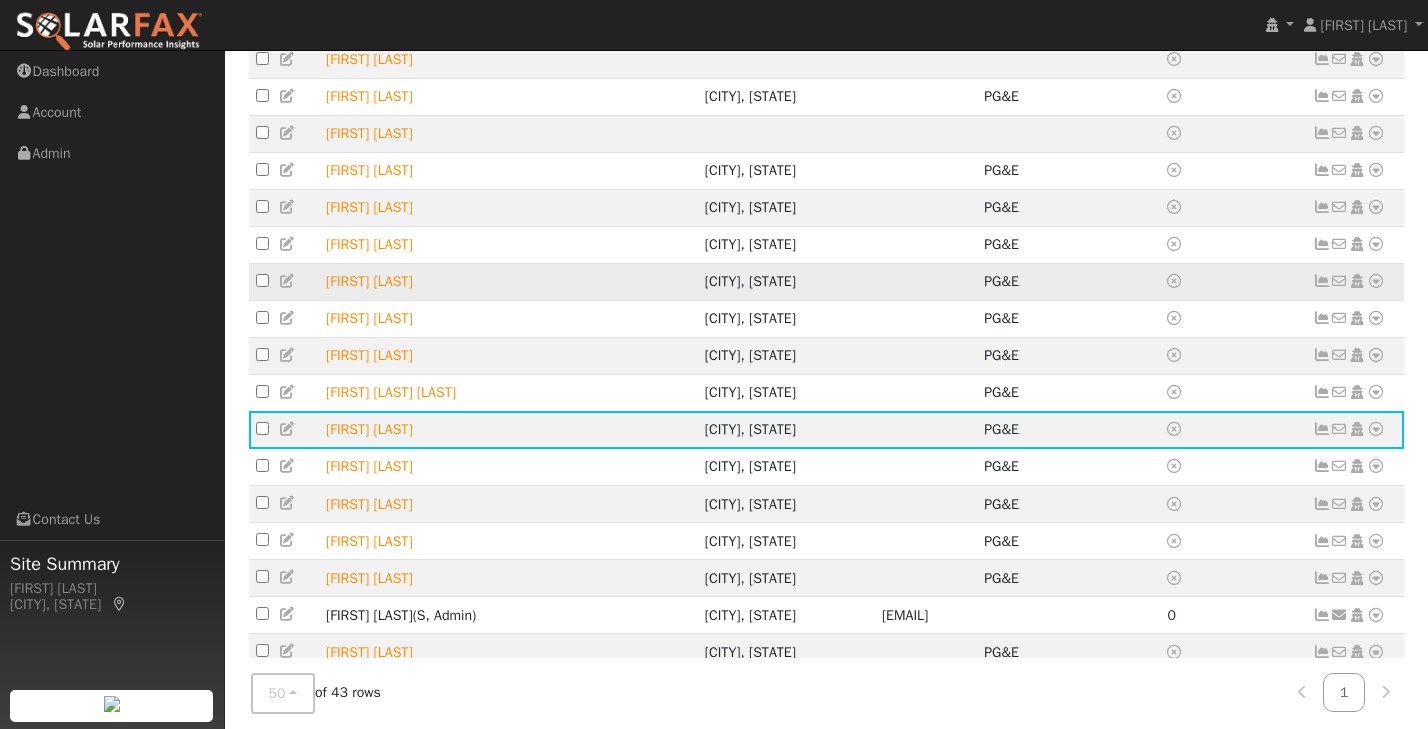 scroll, scrollTop: 473, scrollLeft: 0, axis: vertical 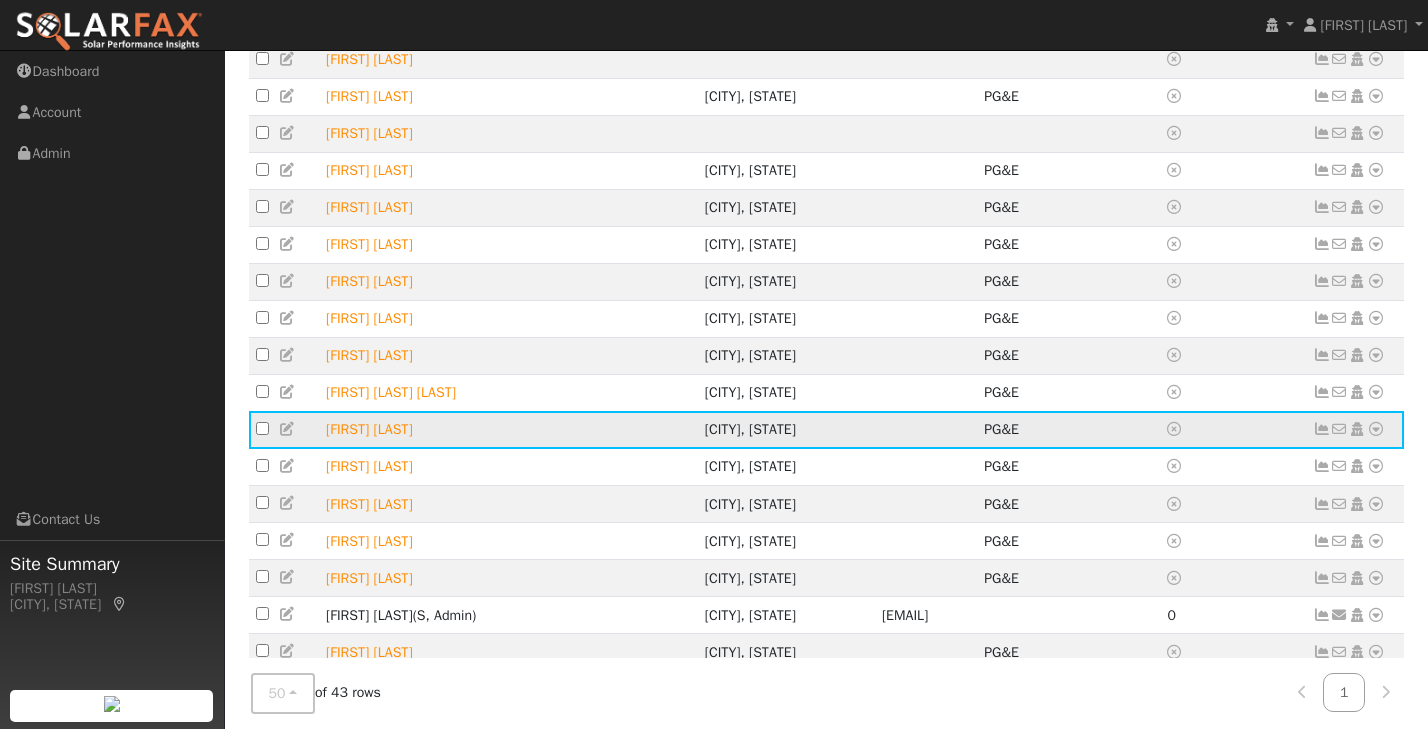 click at bounding box center (1322, 429) 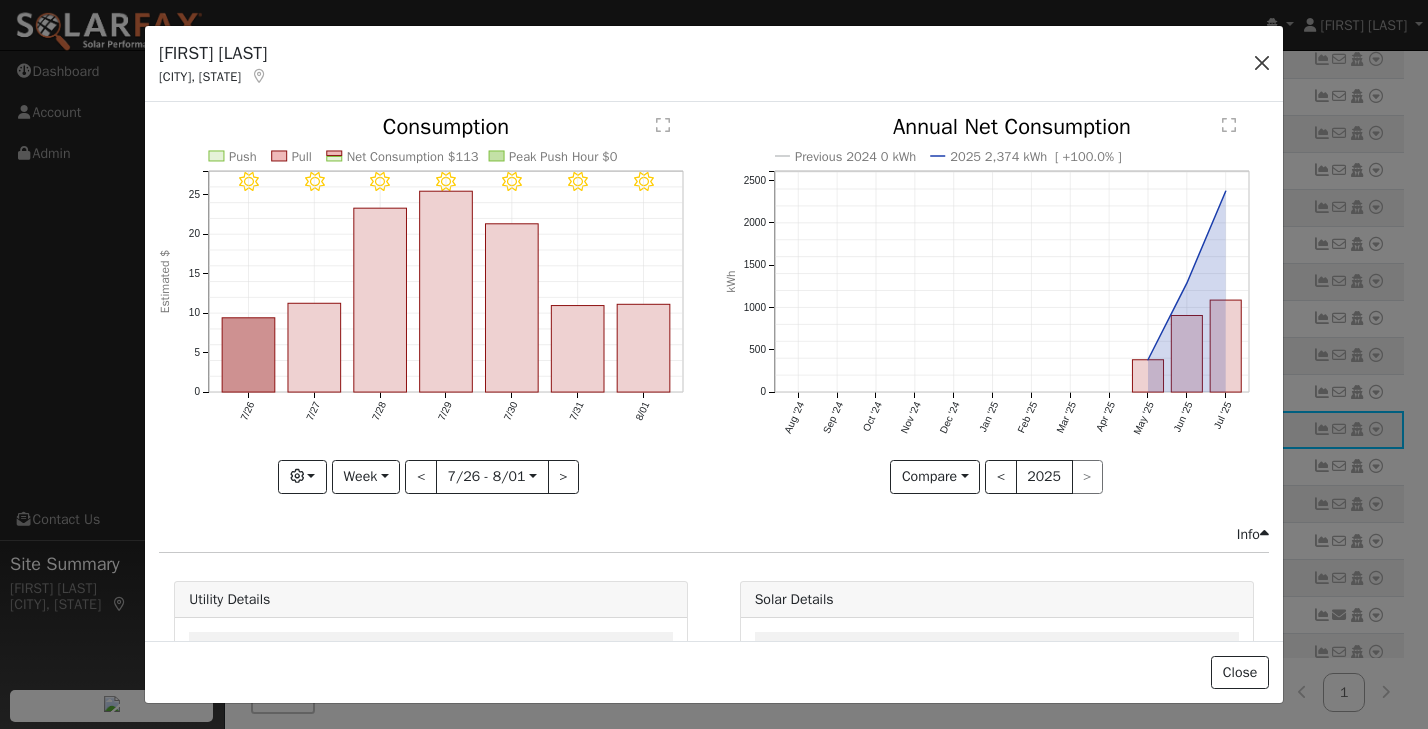 click at bounding box center [1262, 63] 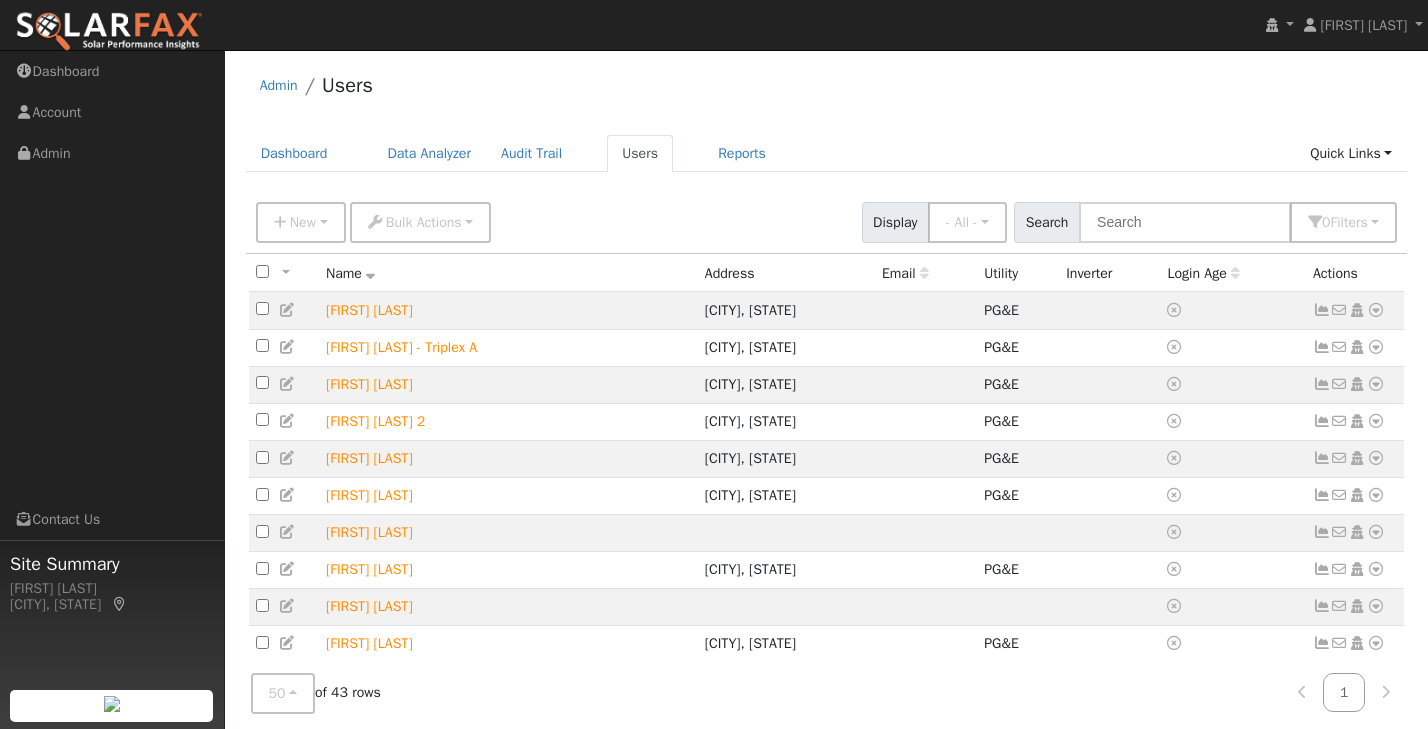 scroll, scrollTop: 0, scrollLeft: 0, axis: both 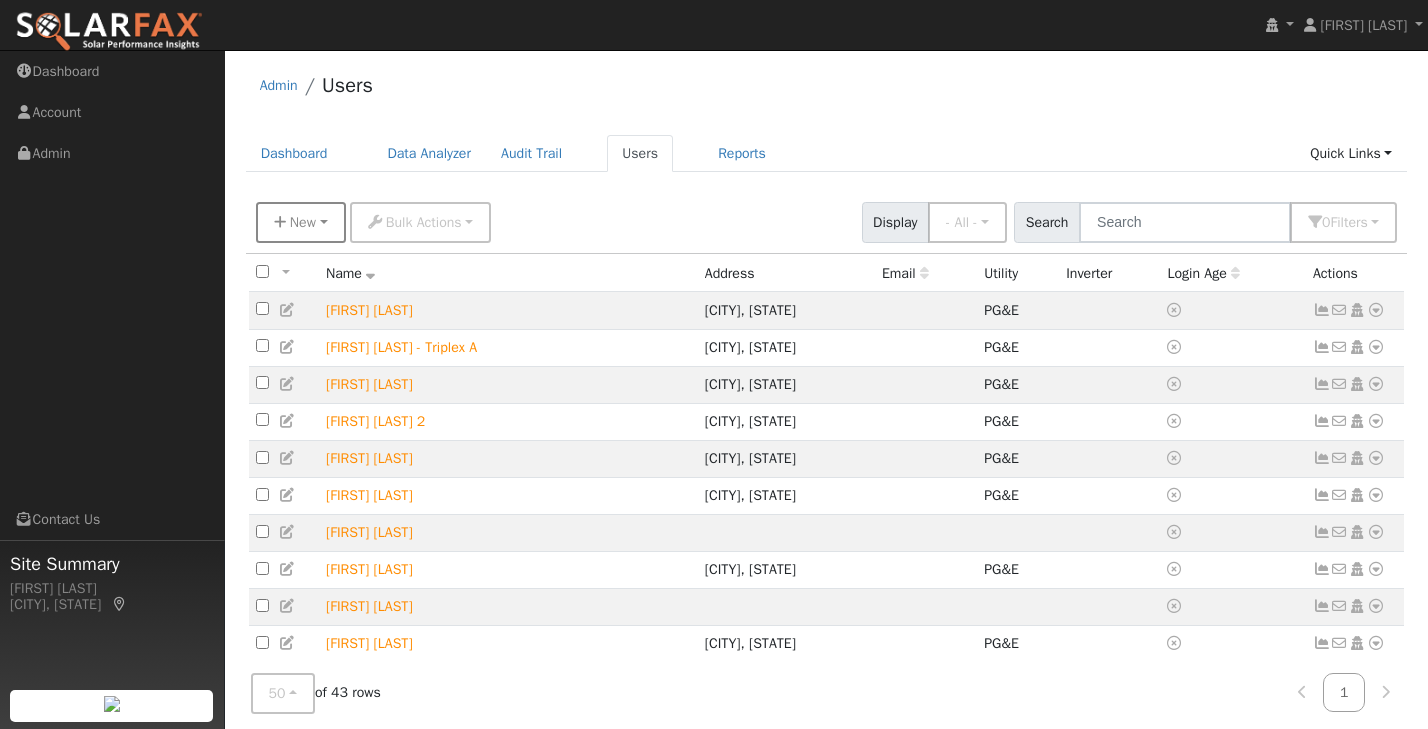 click on "New" at bounding box center [301, 222] 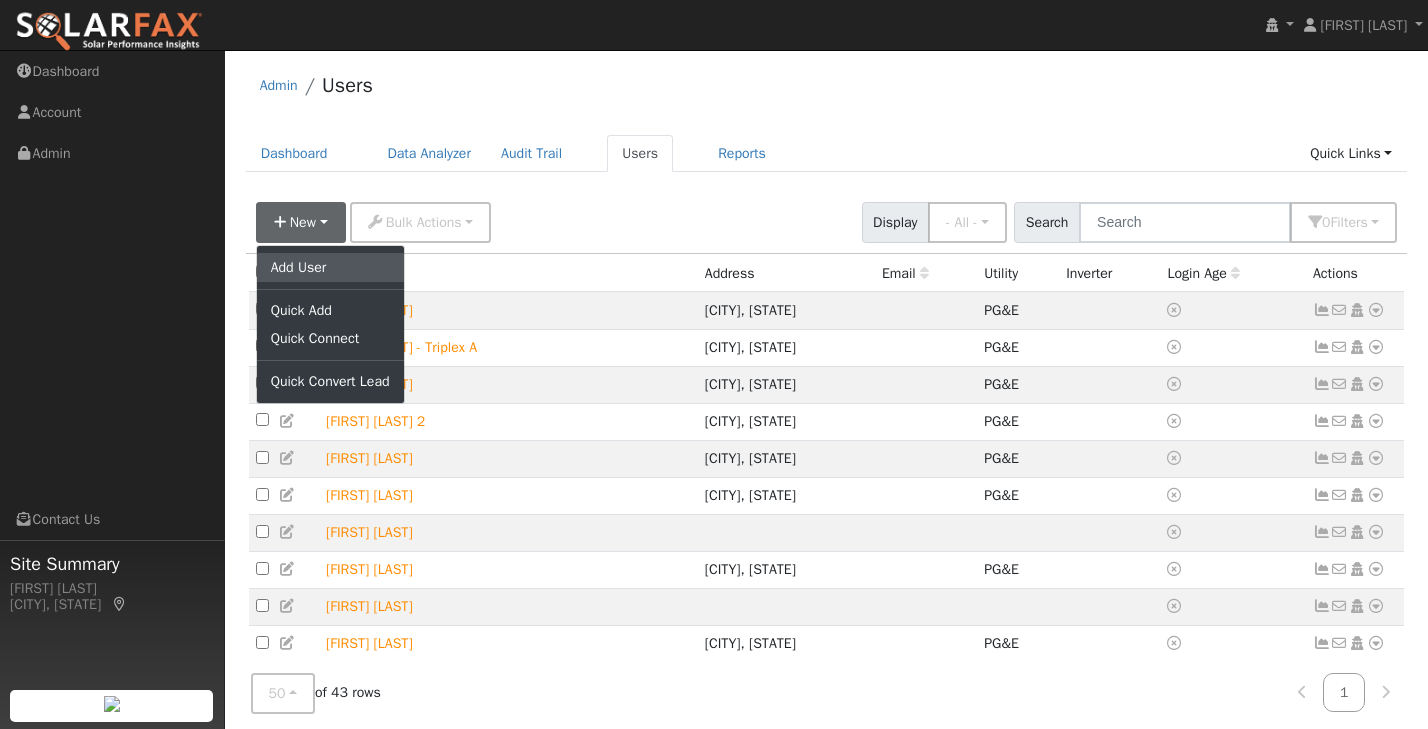 click on "Add User" at bounding box center [330, 267] 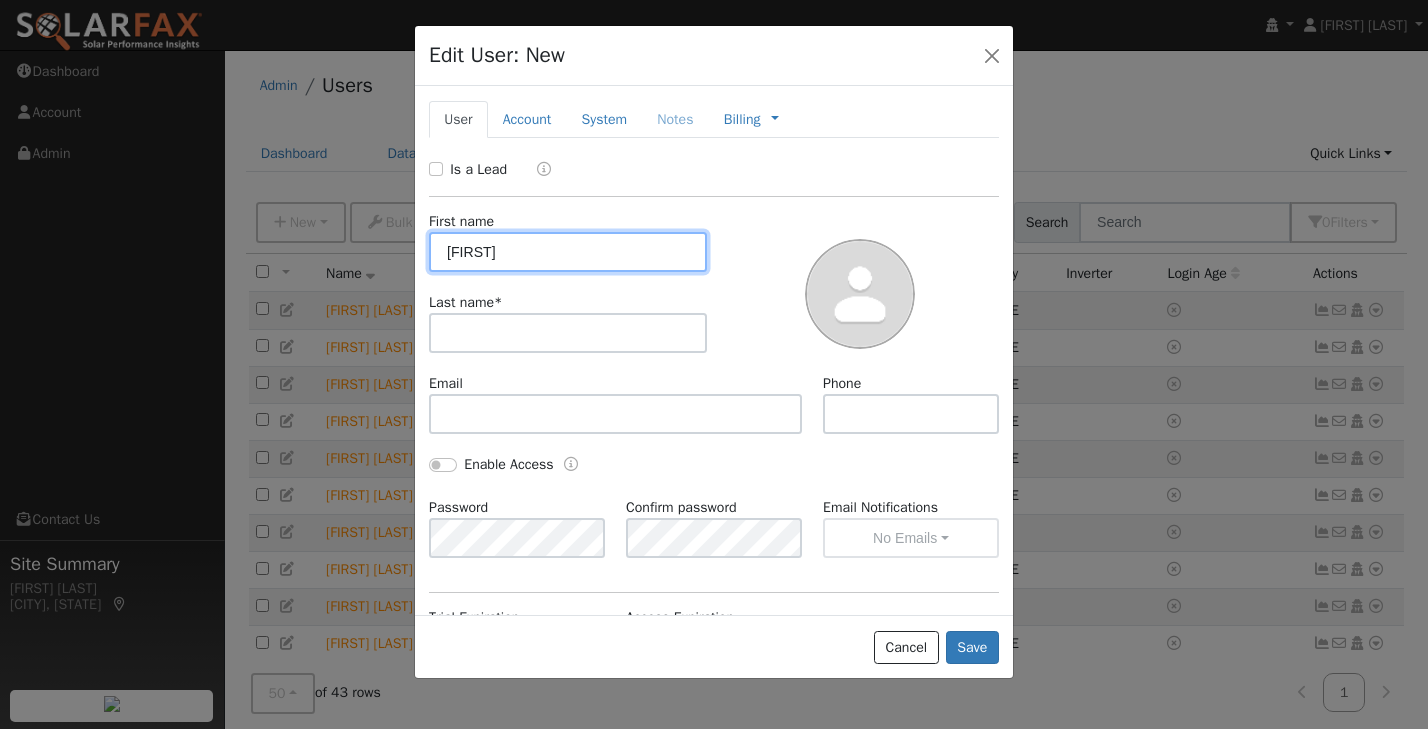 type on "John" 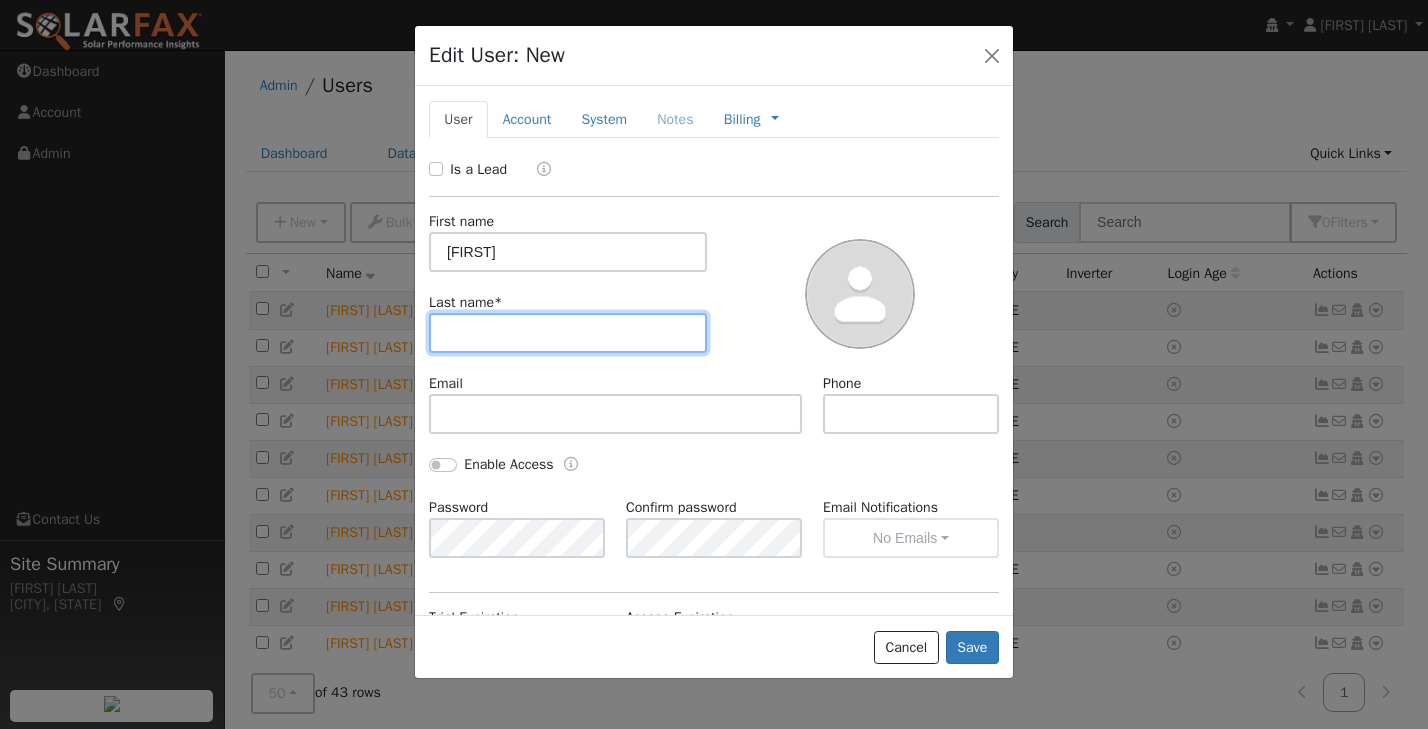 paste on "Vallett" 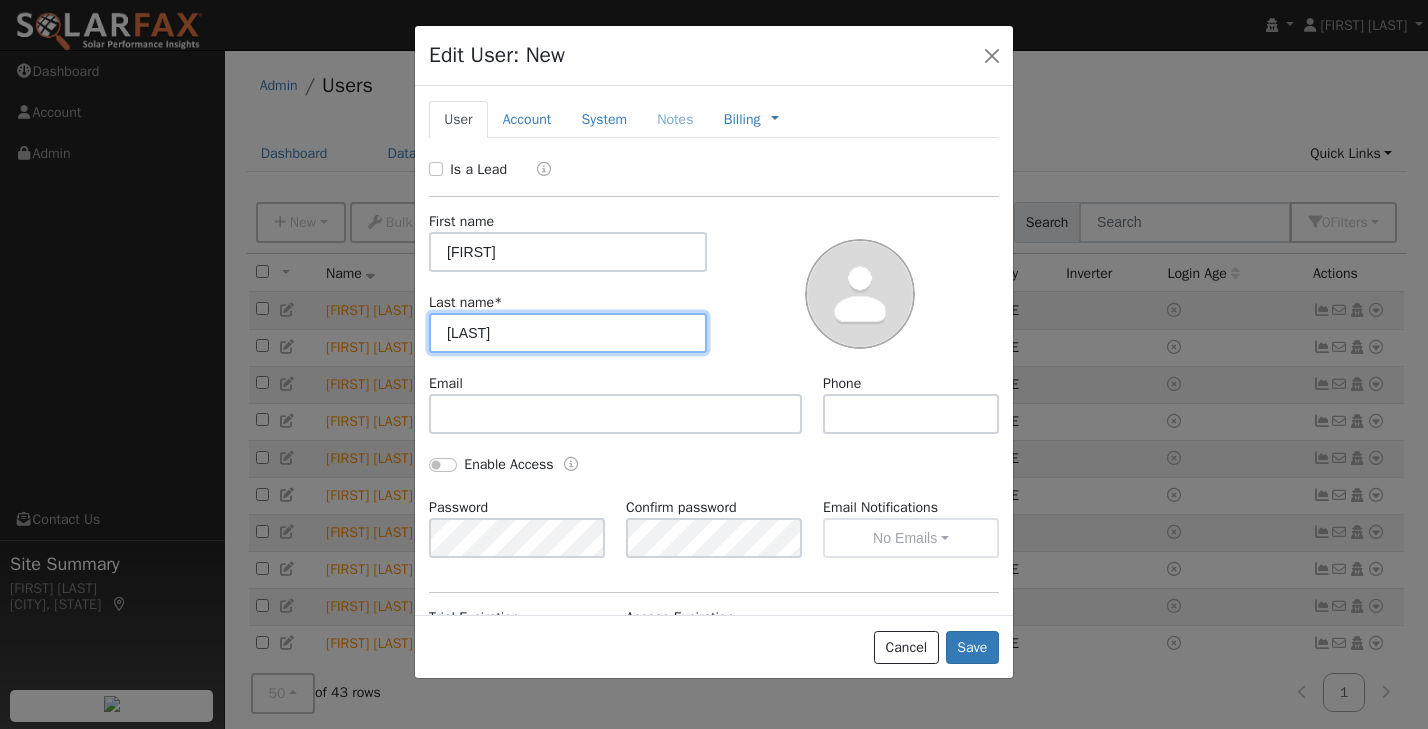 type on "Vallett" 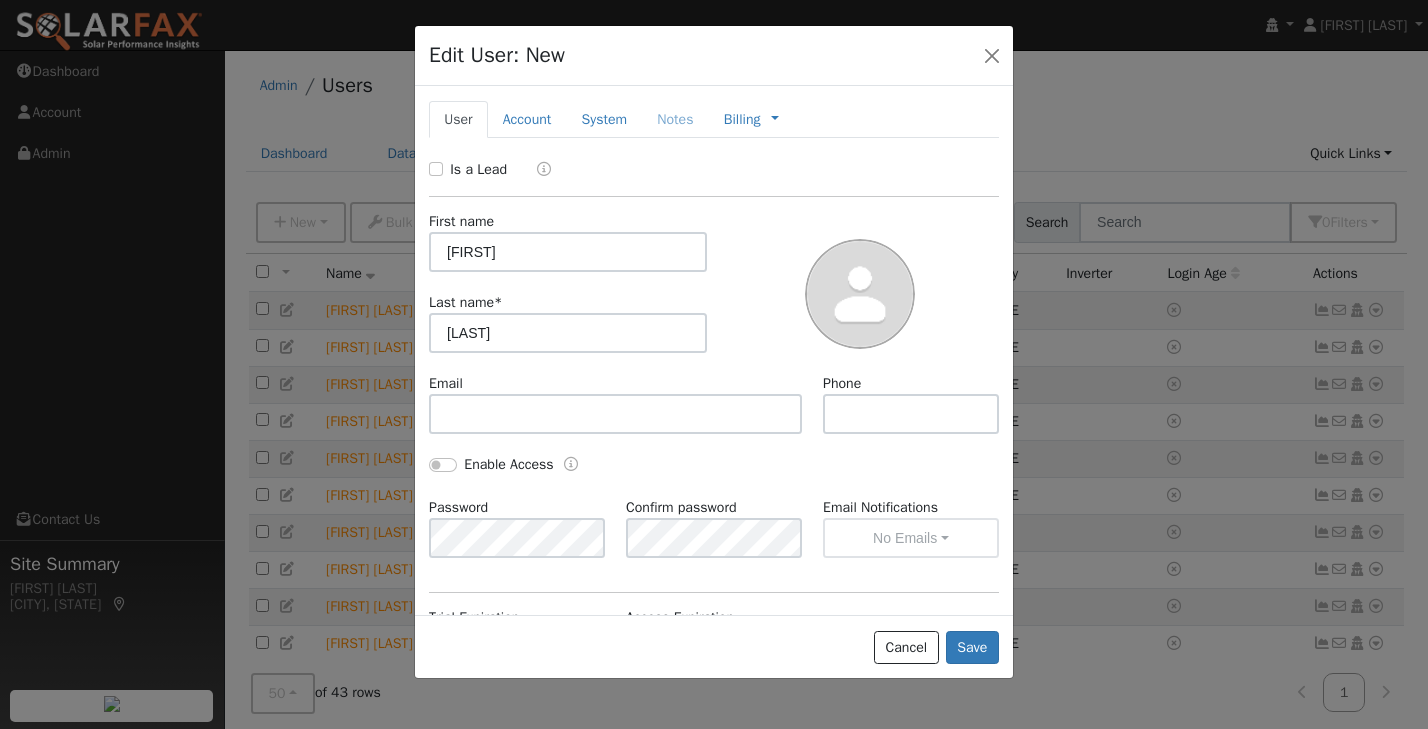 click on "Is a Lead" at bounding box center (436, 169) 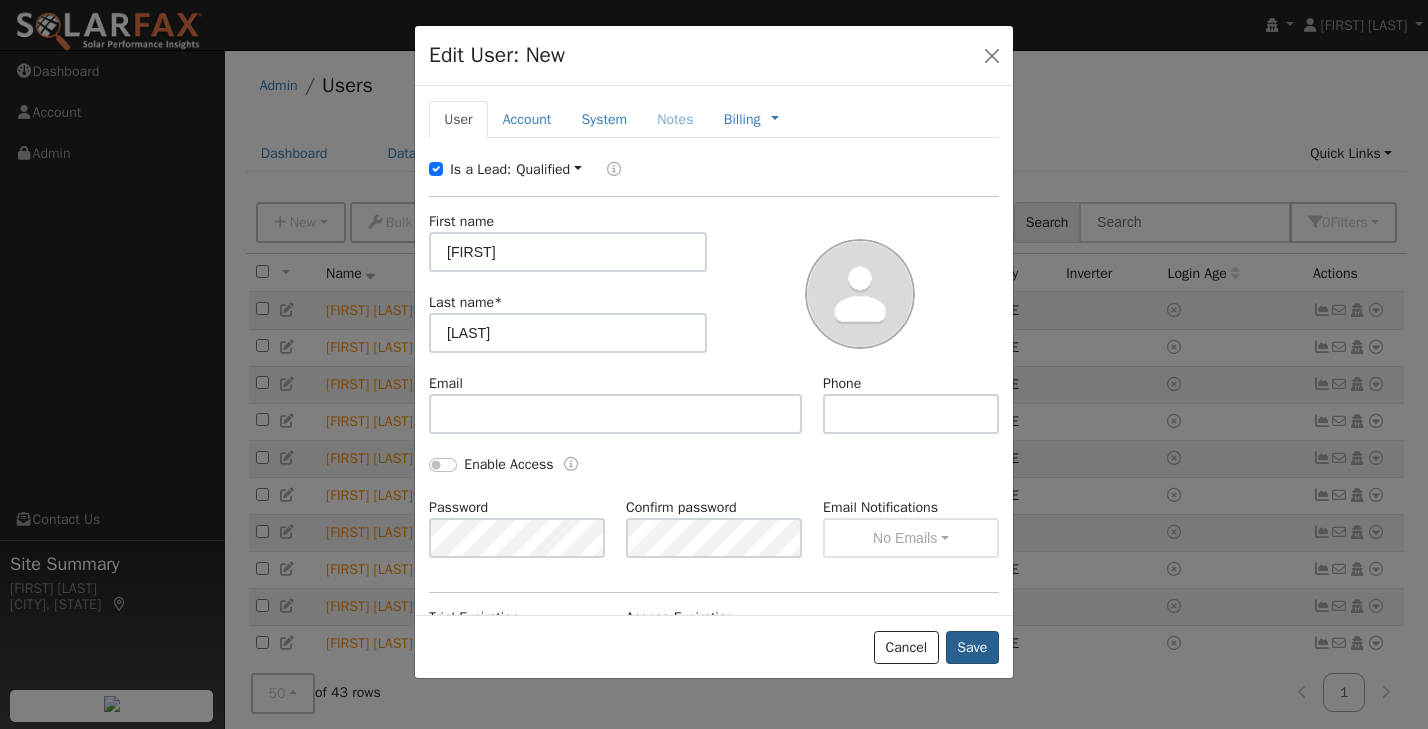 click on "Save" at bounding box center [972, 648] 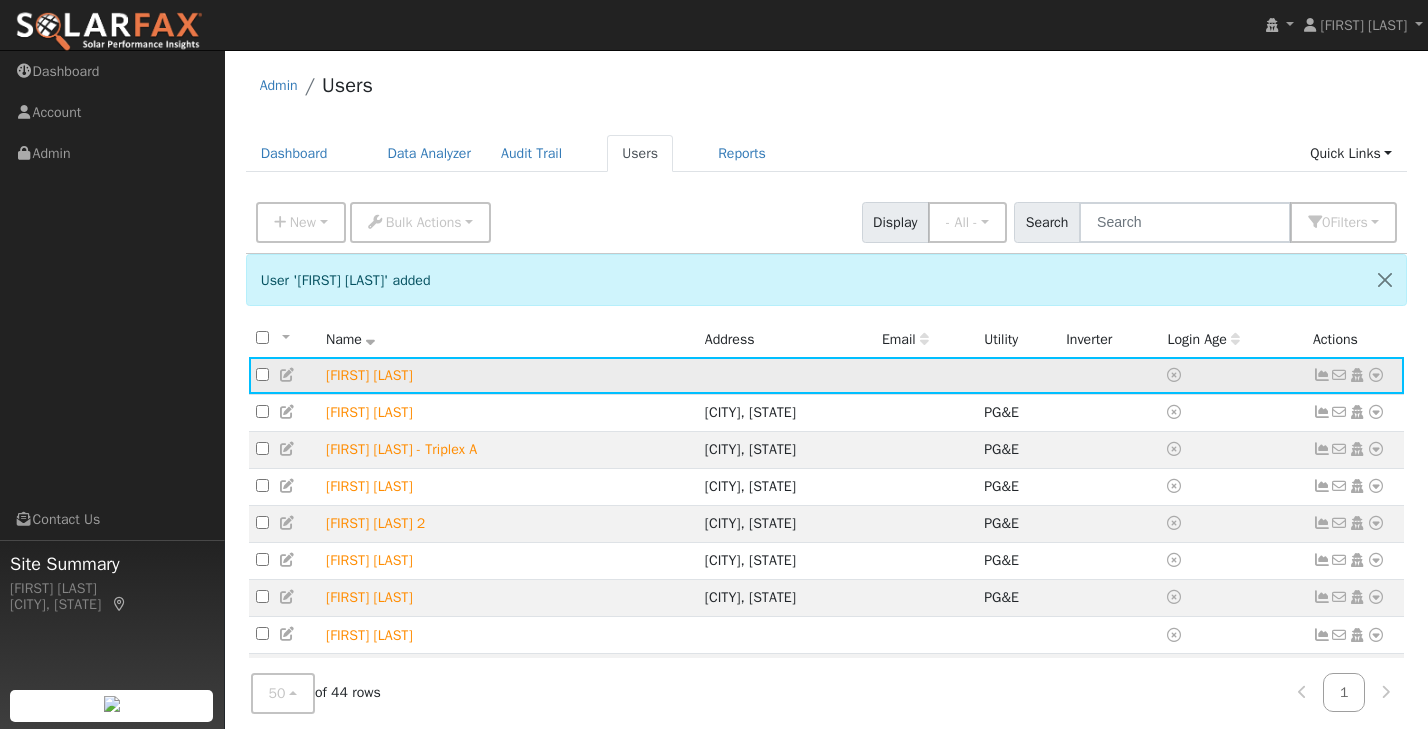 click at bounding box center [1376, 375] 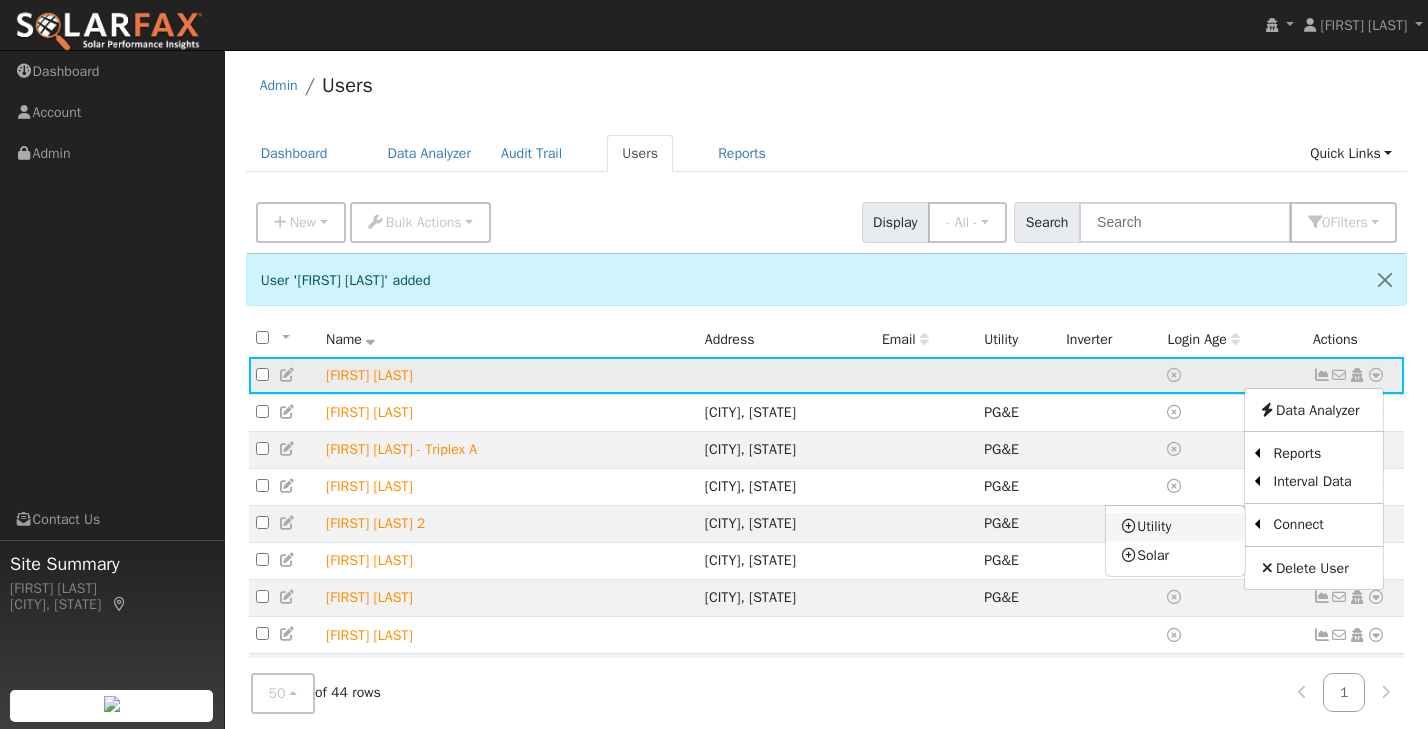 click on "Utility" at bounding box center [1175, 527] 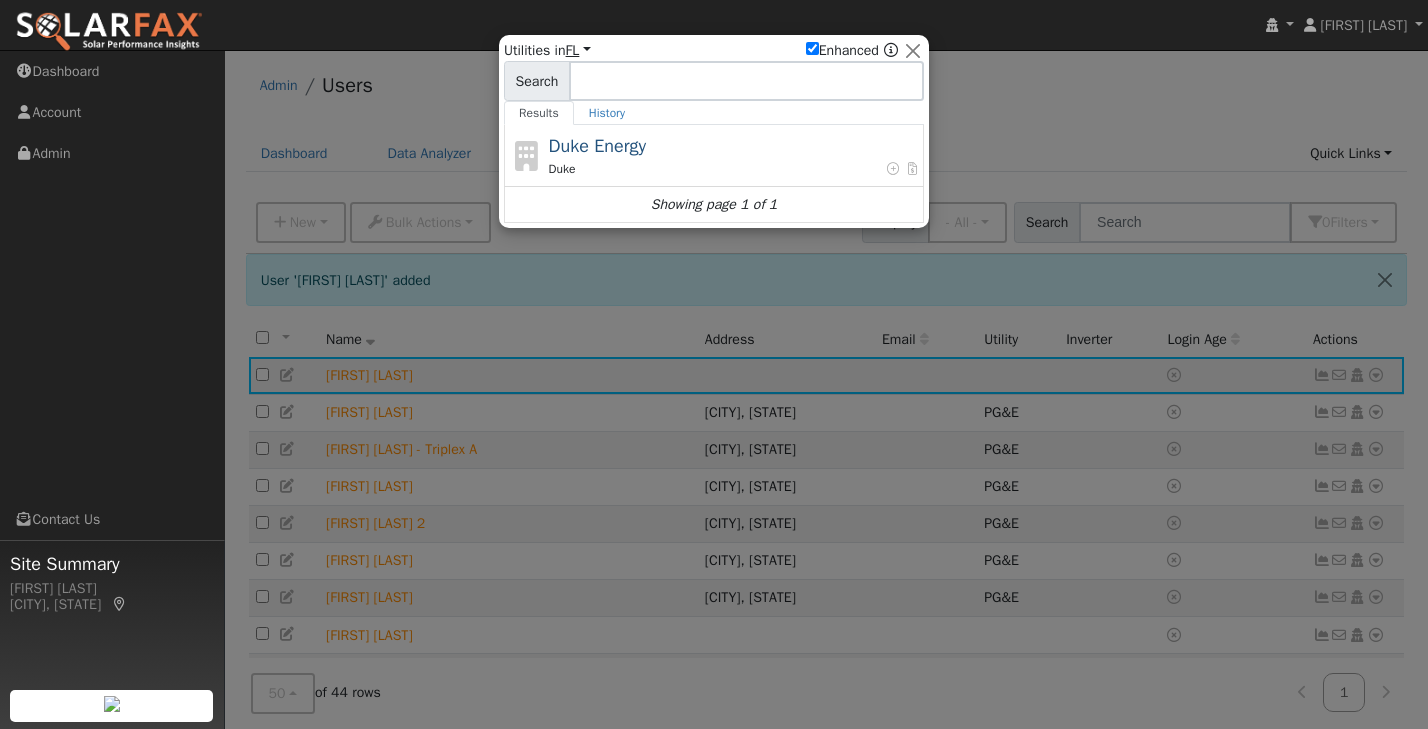 click on "FL" at bounding box center [578, 50] 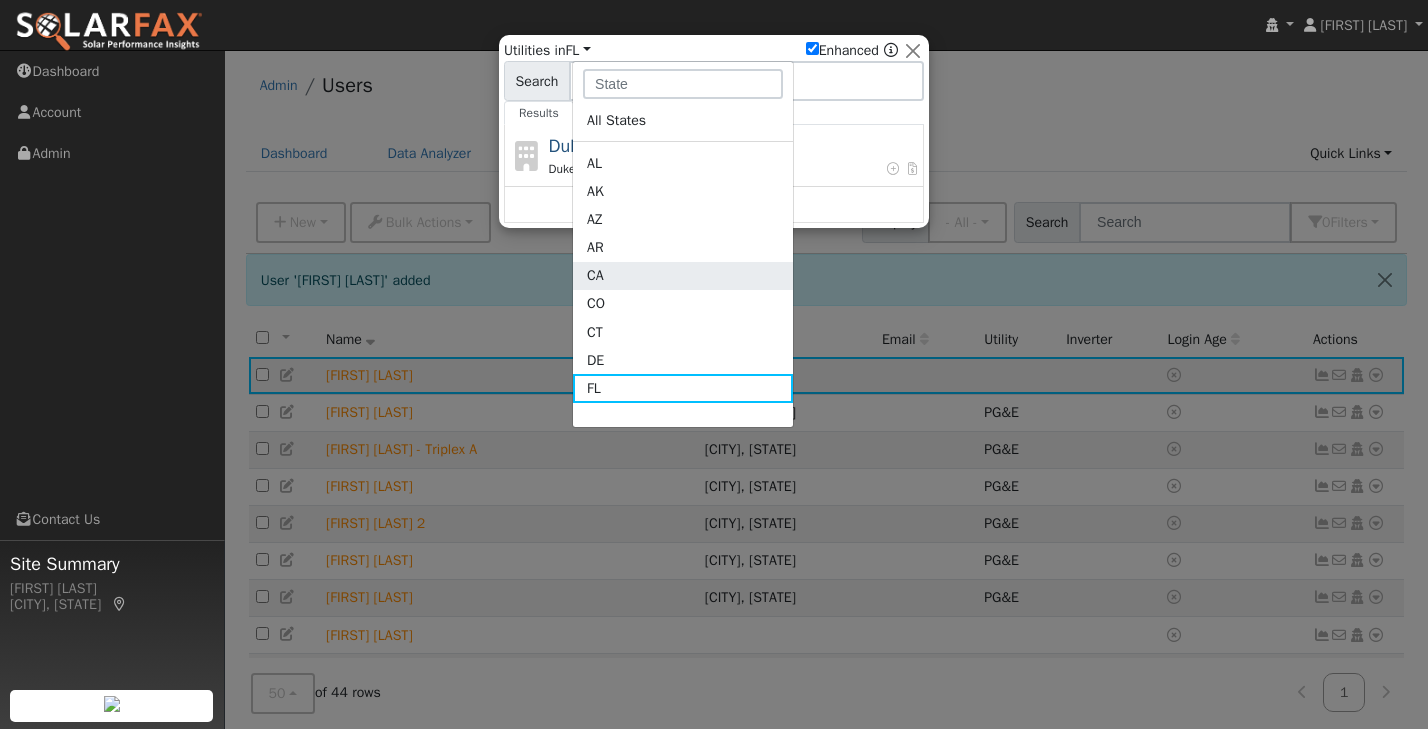 click on "CA" 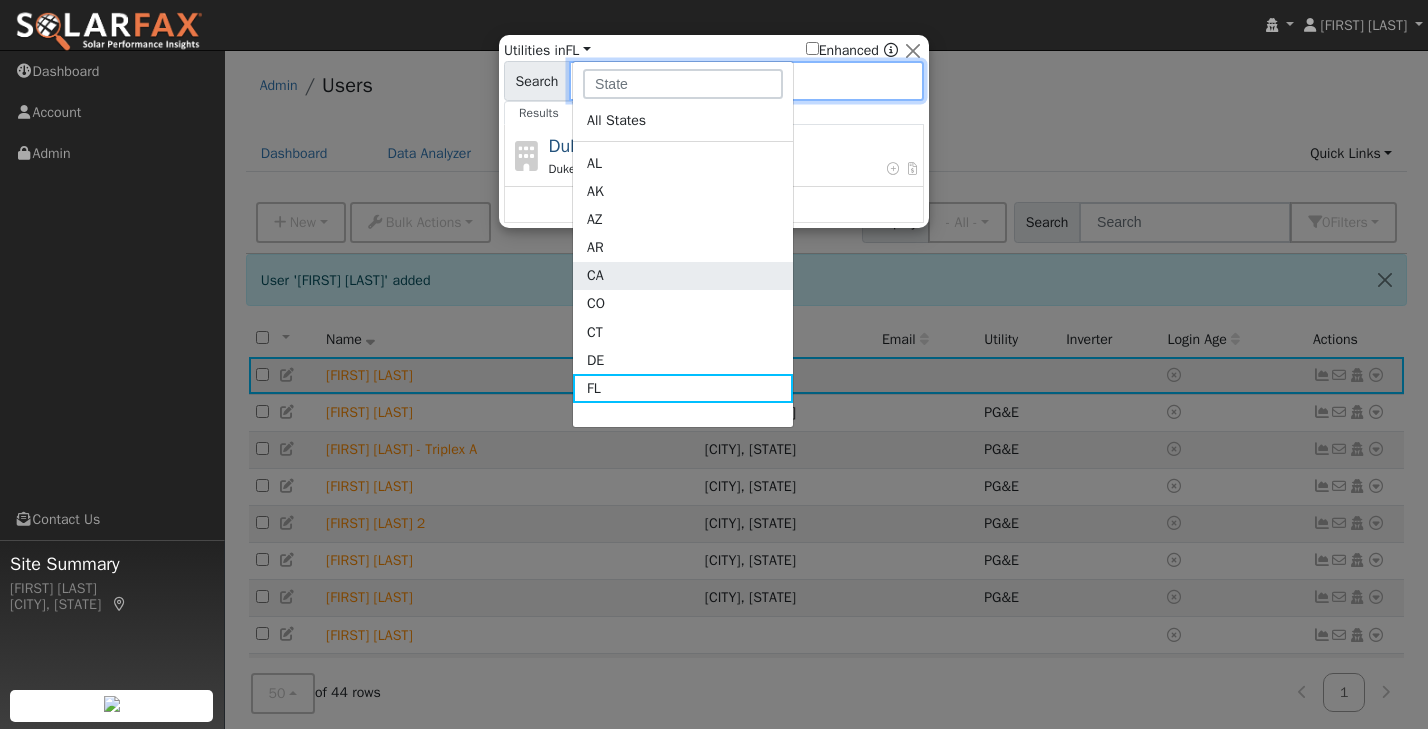checkbox on "false" 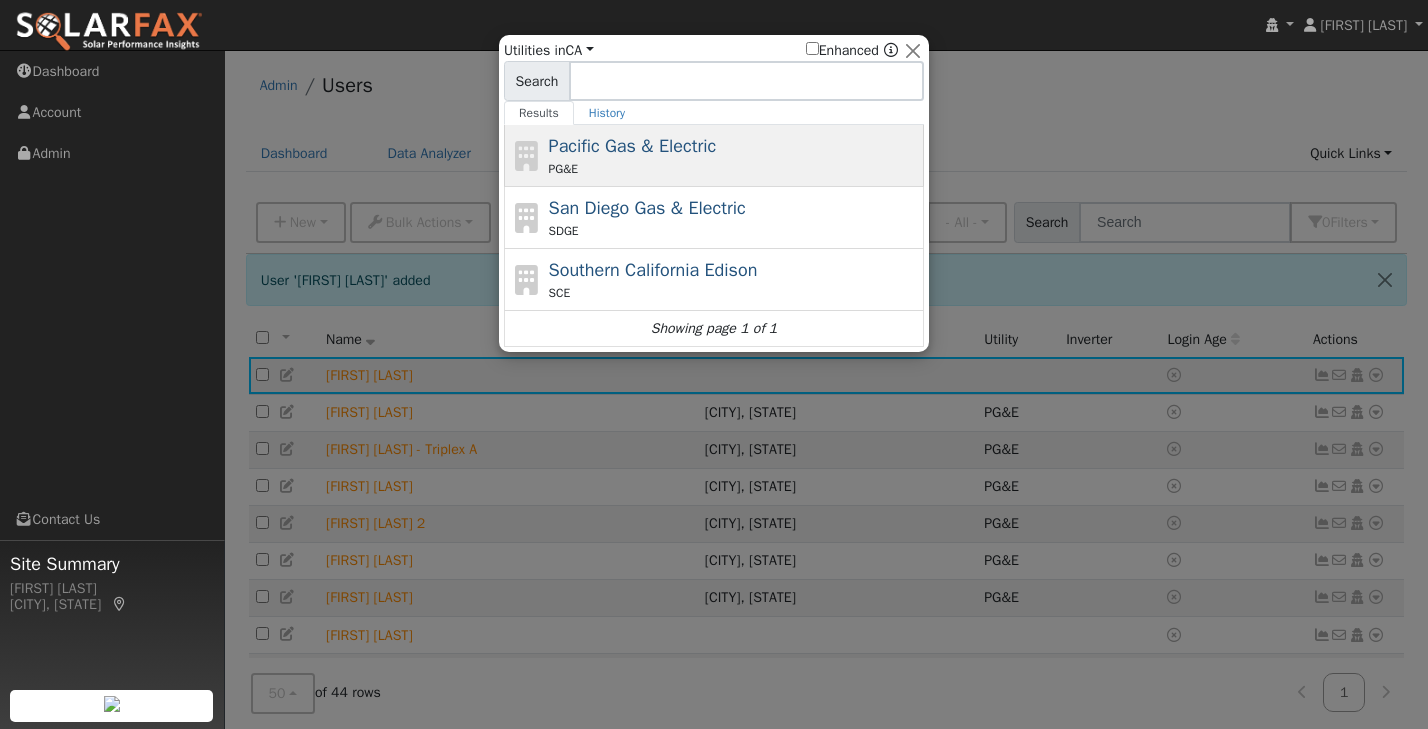 click on "Pacific Gas & Electric" at bounding box center (633, 146) 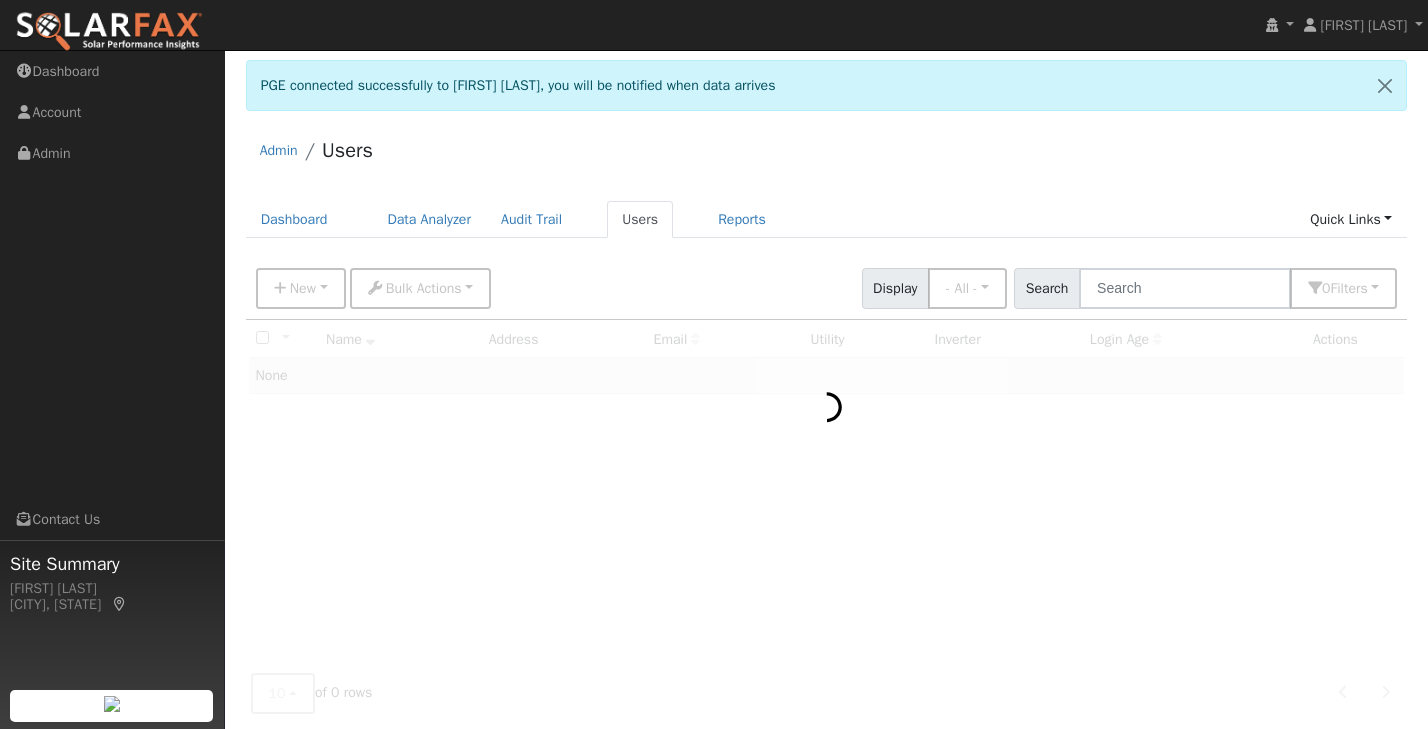 scroll, scrollTop: 0, scrollLeft: 0, axis: both 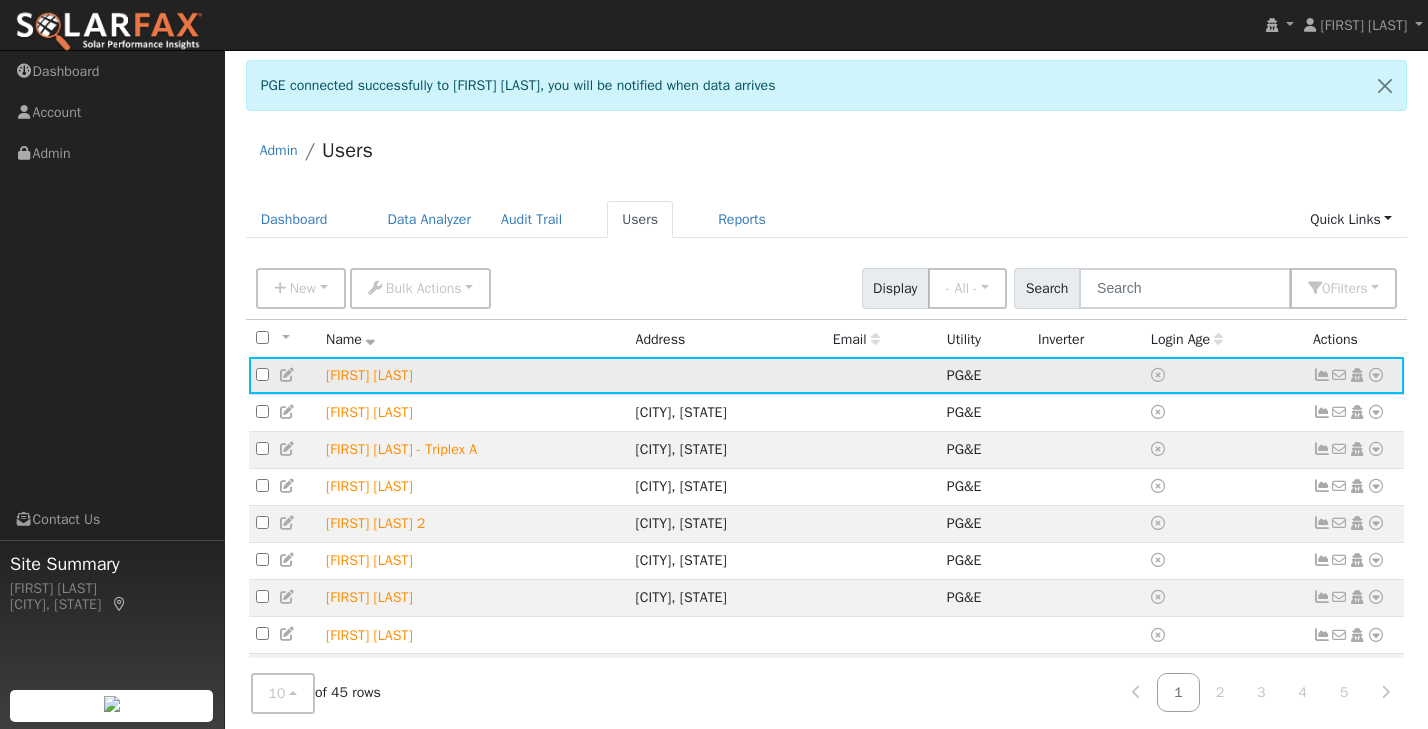click at bounding box center [1376, 375] 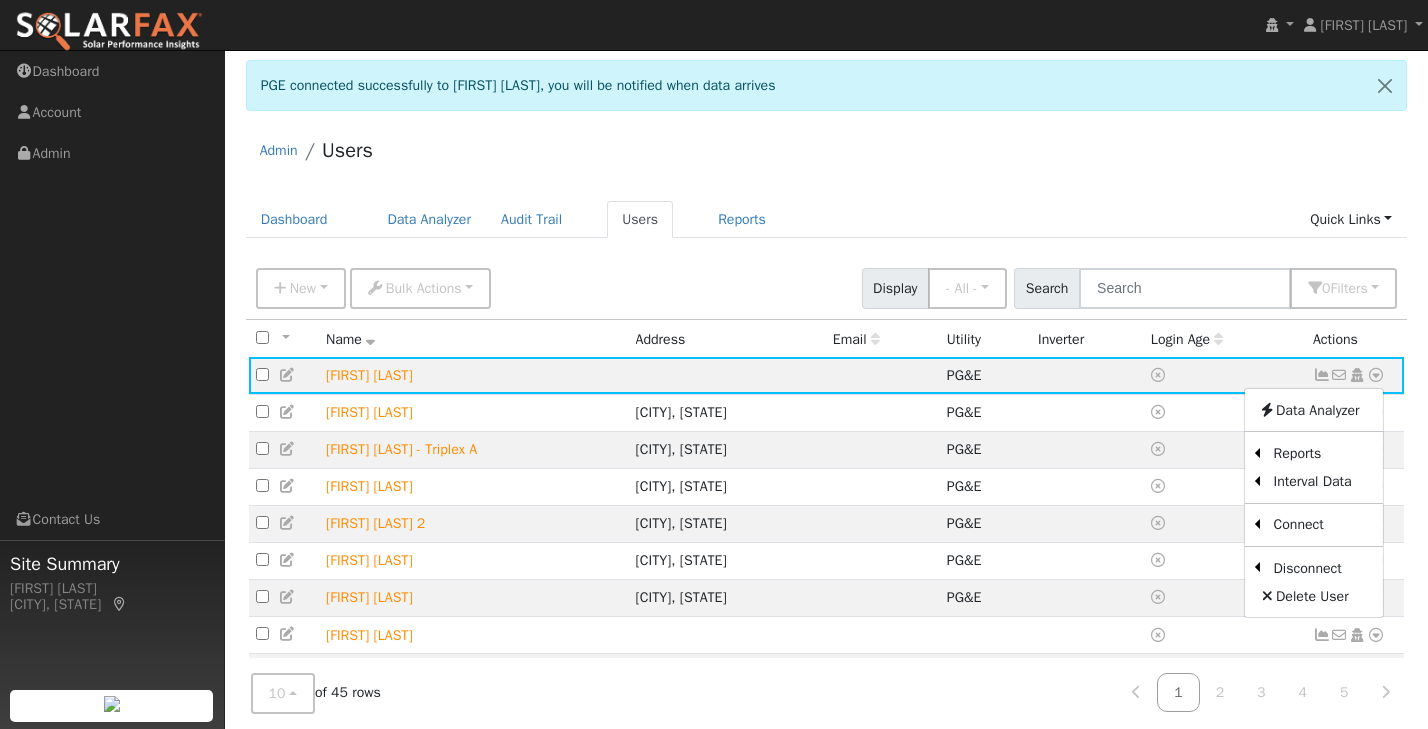 click on "Admin
Users
Dashboard
Data Analyzer
Audit Trail
Users
Reports
Quick Links
Quick Add
Quick Connect
Run a Scenario Report
Upload a Utility CSV
Help Center
Go to
Dashboard
Data Analyzer
Audit Trail
Users
Reports" at bounding box center (826, 489) 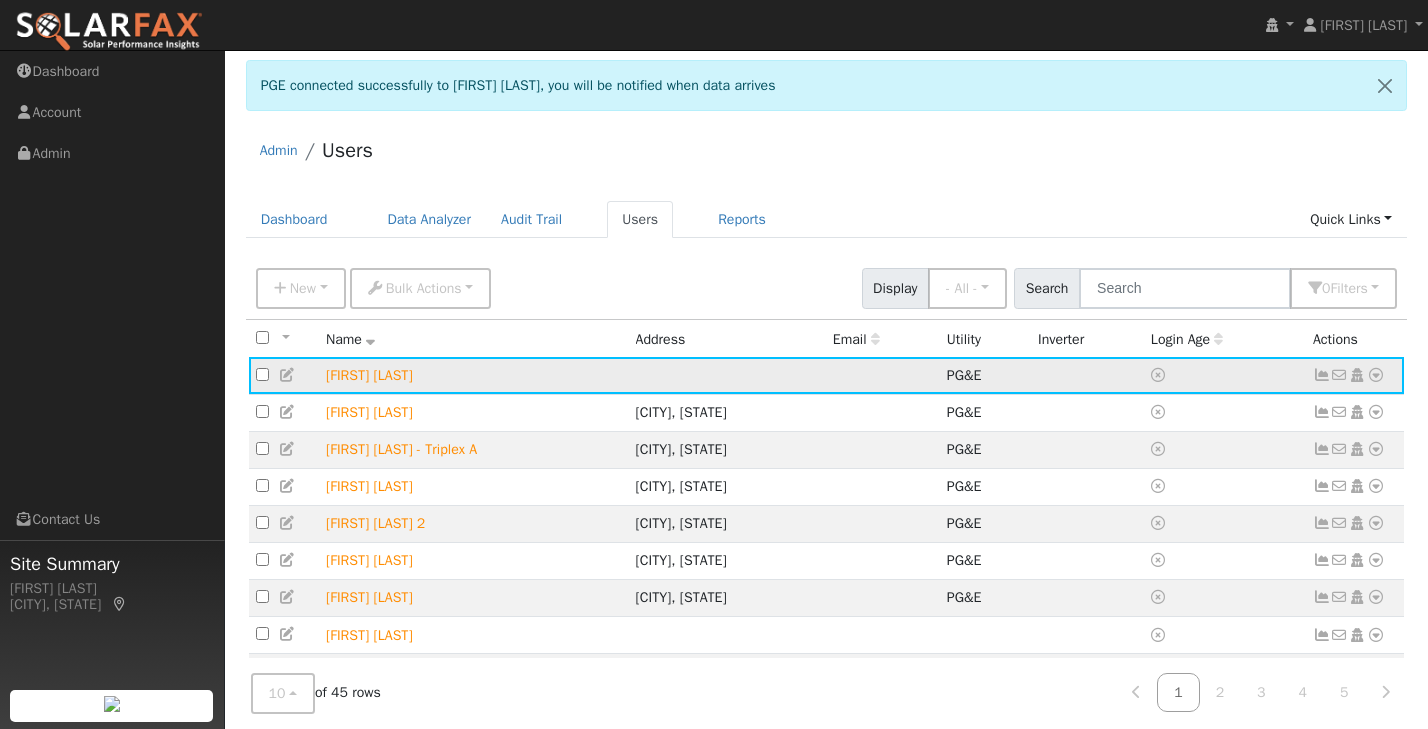 click at bounding box center [1322, 375] 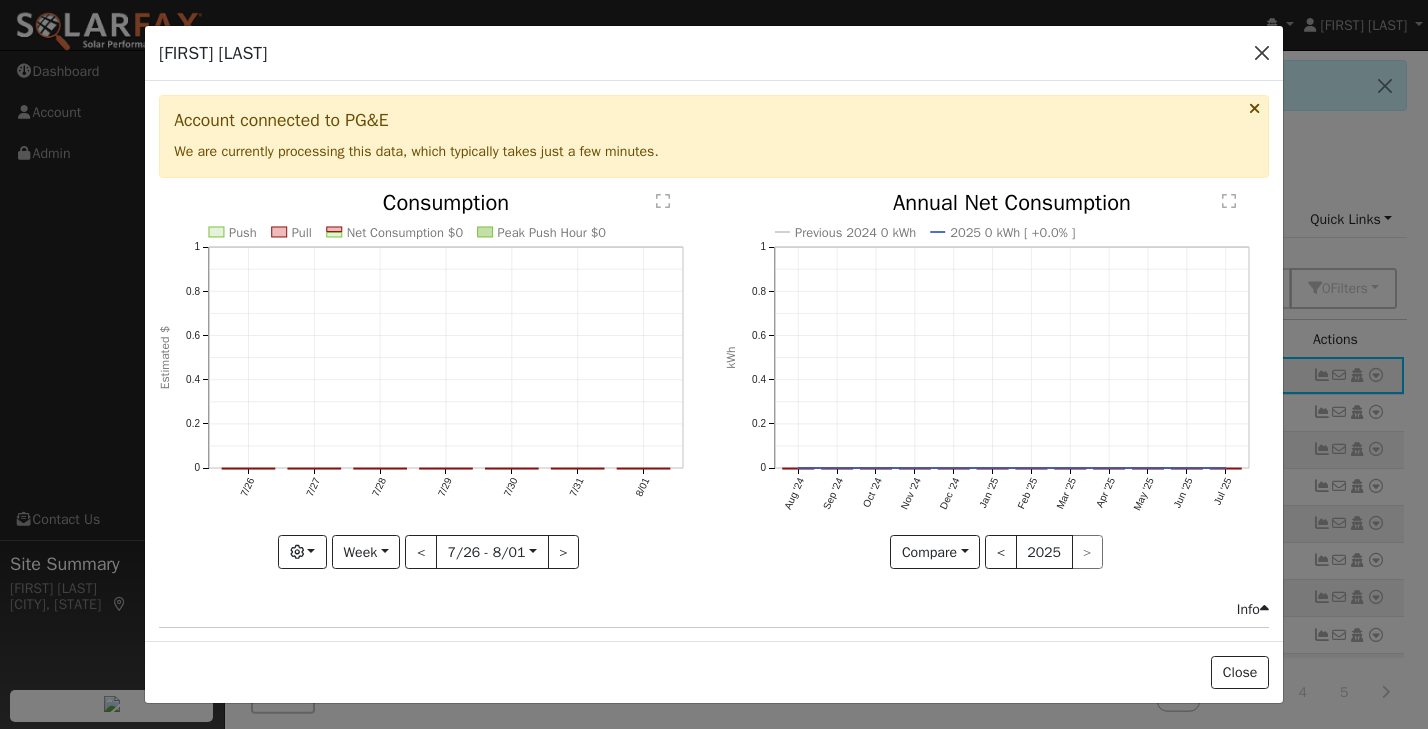 click at bounding box center (1262, 53) 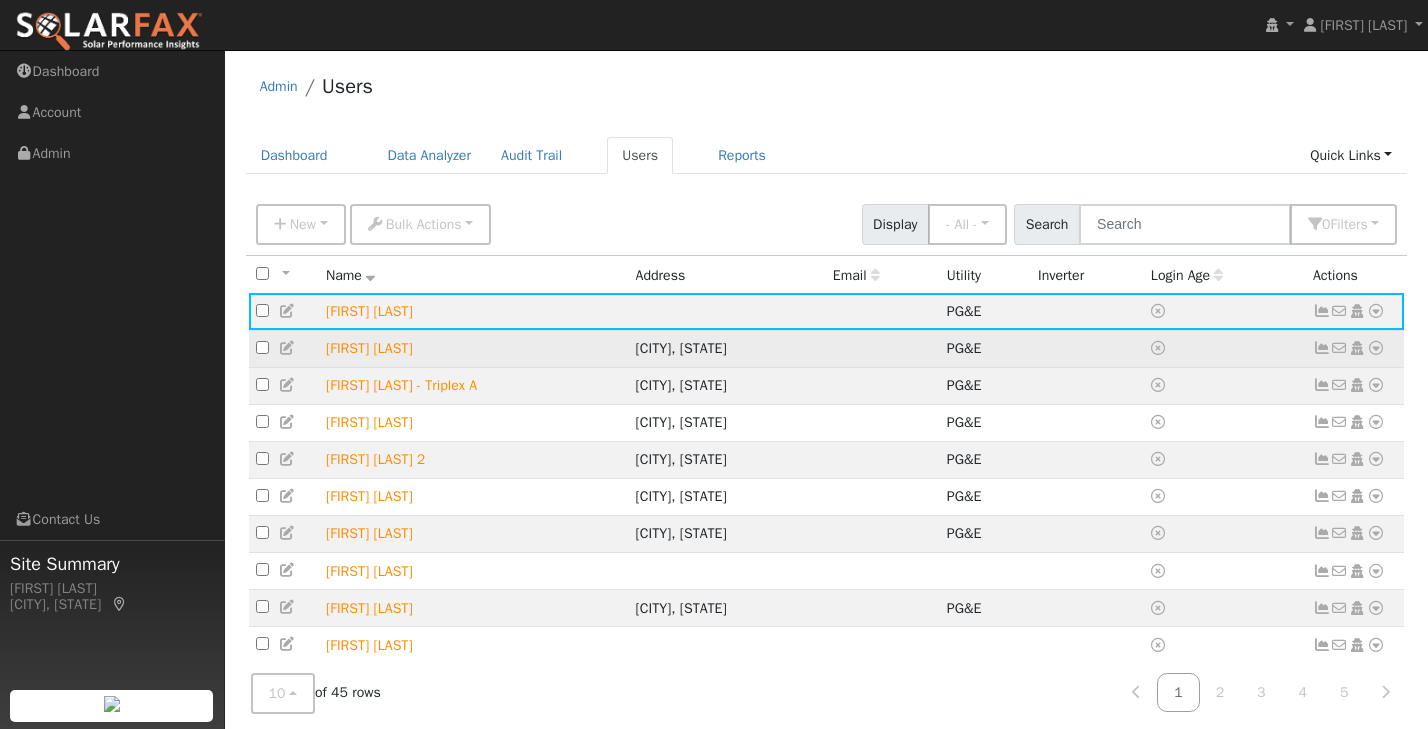 scroll, scrollTop: 67, scrollLeft: 0, axis: vertical 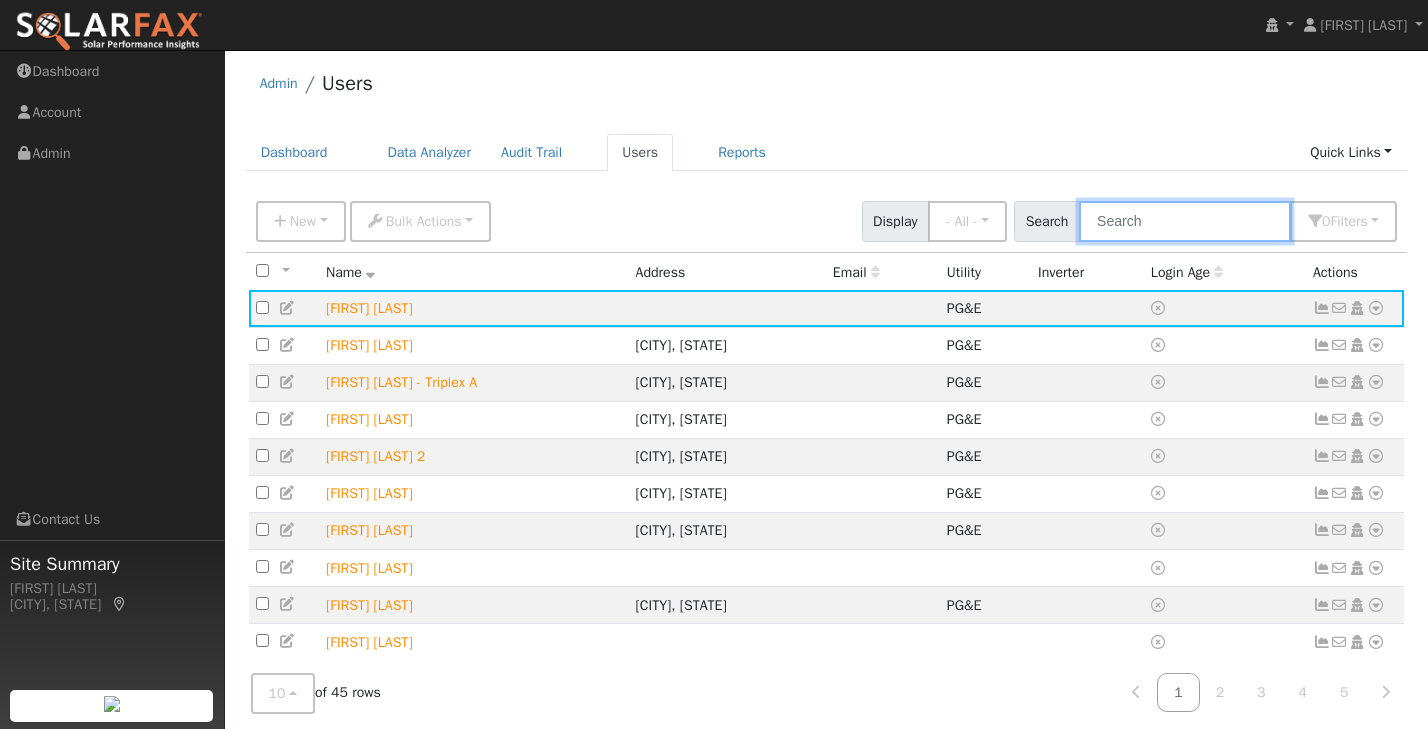 click at bounding box center [1185, 221] 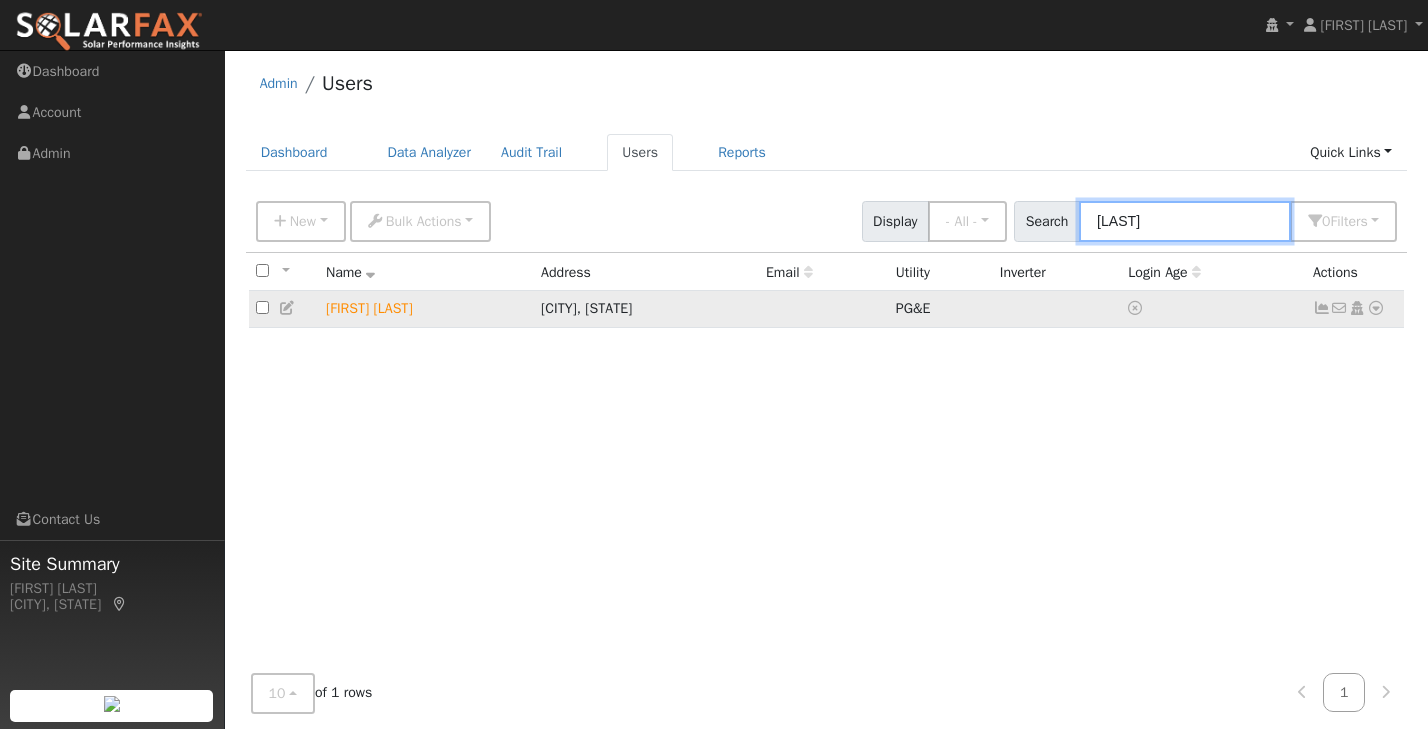 type on "Grillet" 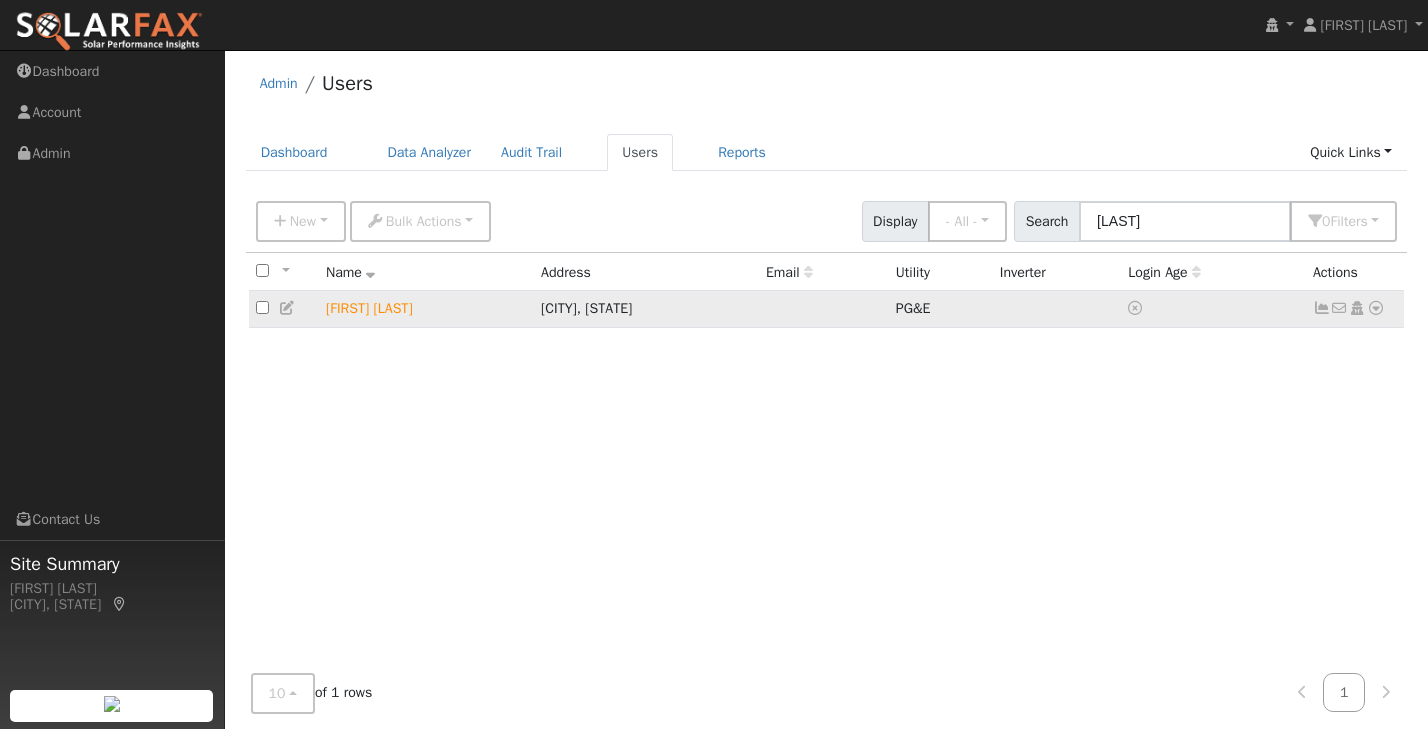 click at bounding box center (1376, 308) 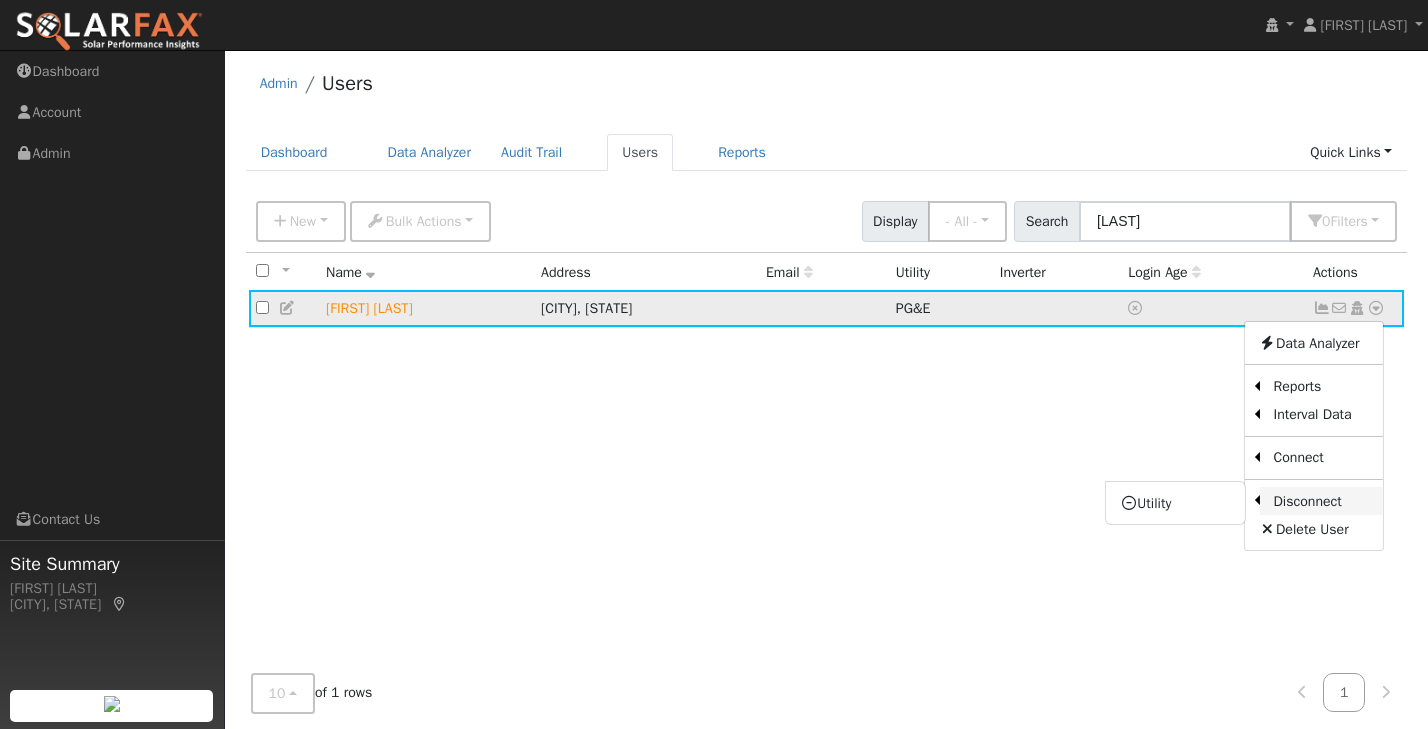 click on "Disconnect" at bounding box center (1321, 501) 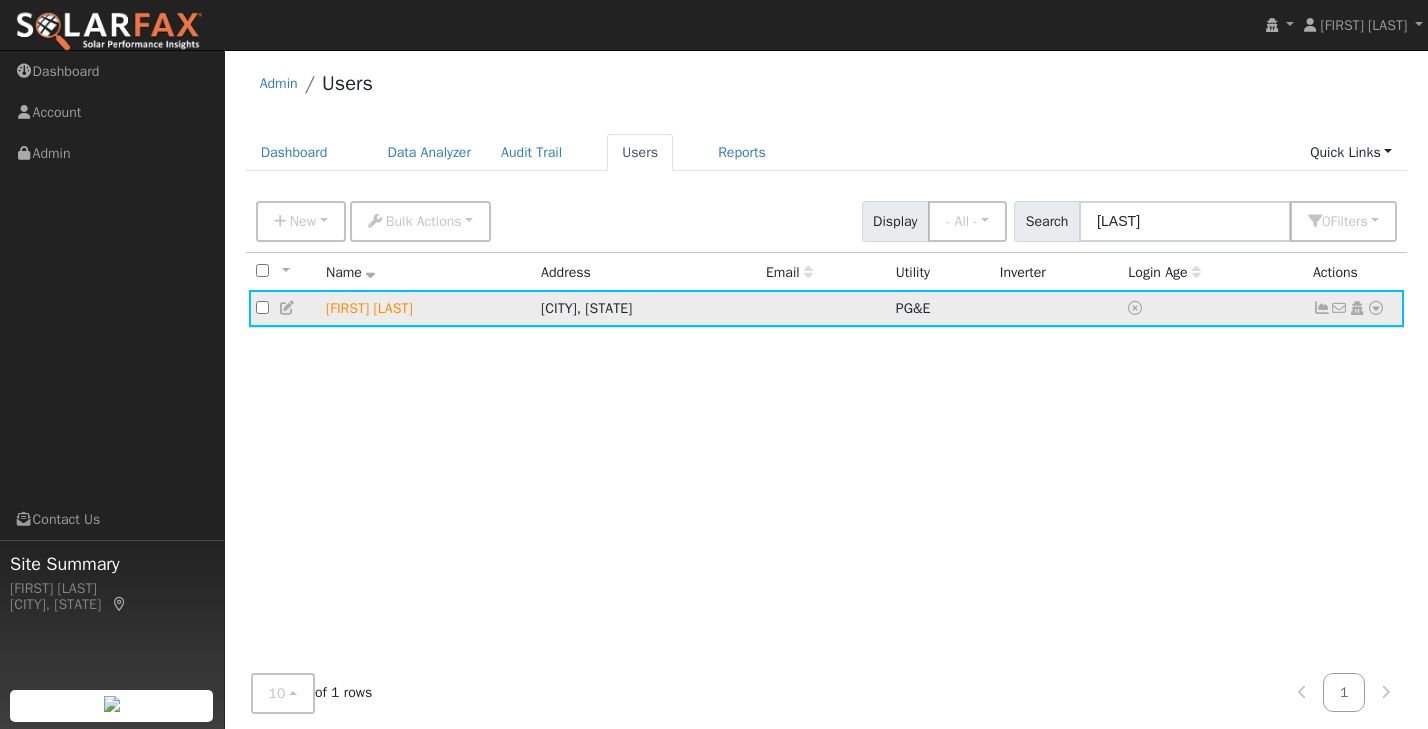 scroll, scrollTop: 0, scrollLeft: 0, axis: both 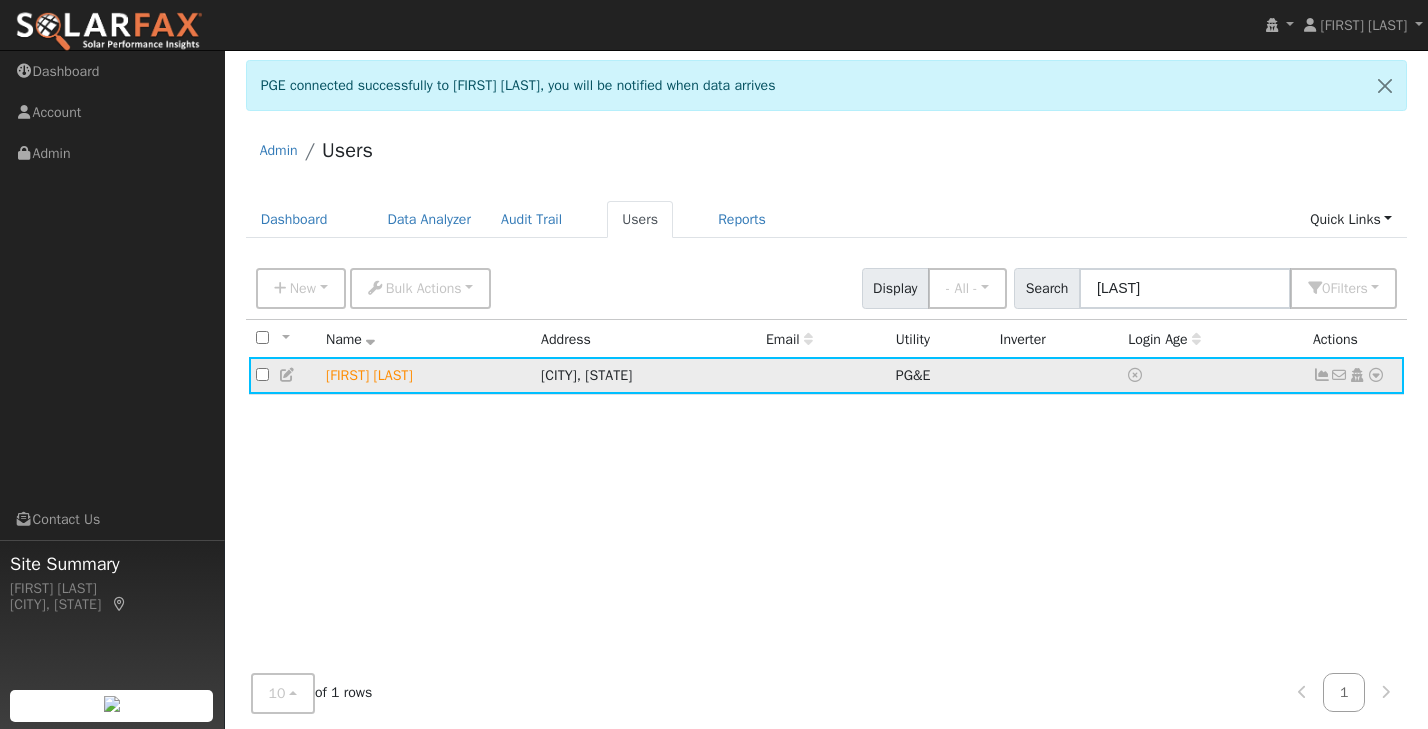 click at bounding box center [1376, 375] 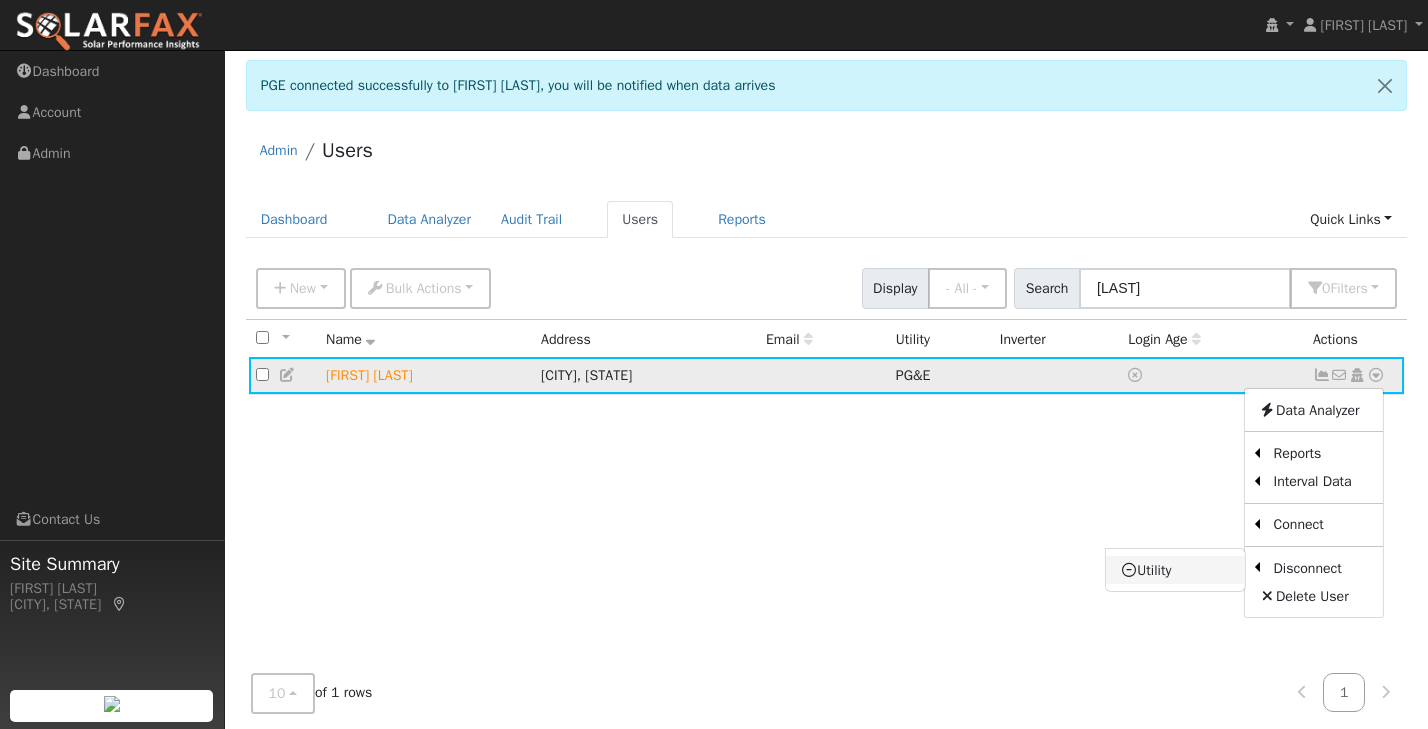 click on "Utility" at bounding box center (1175, 570) 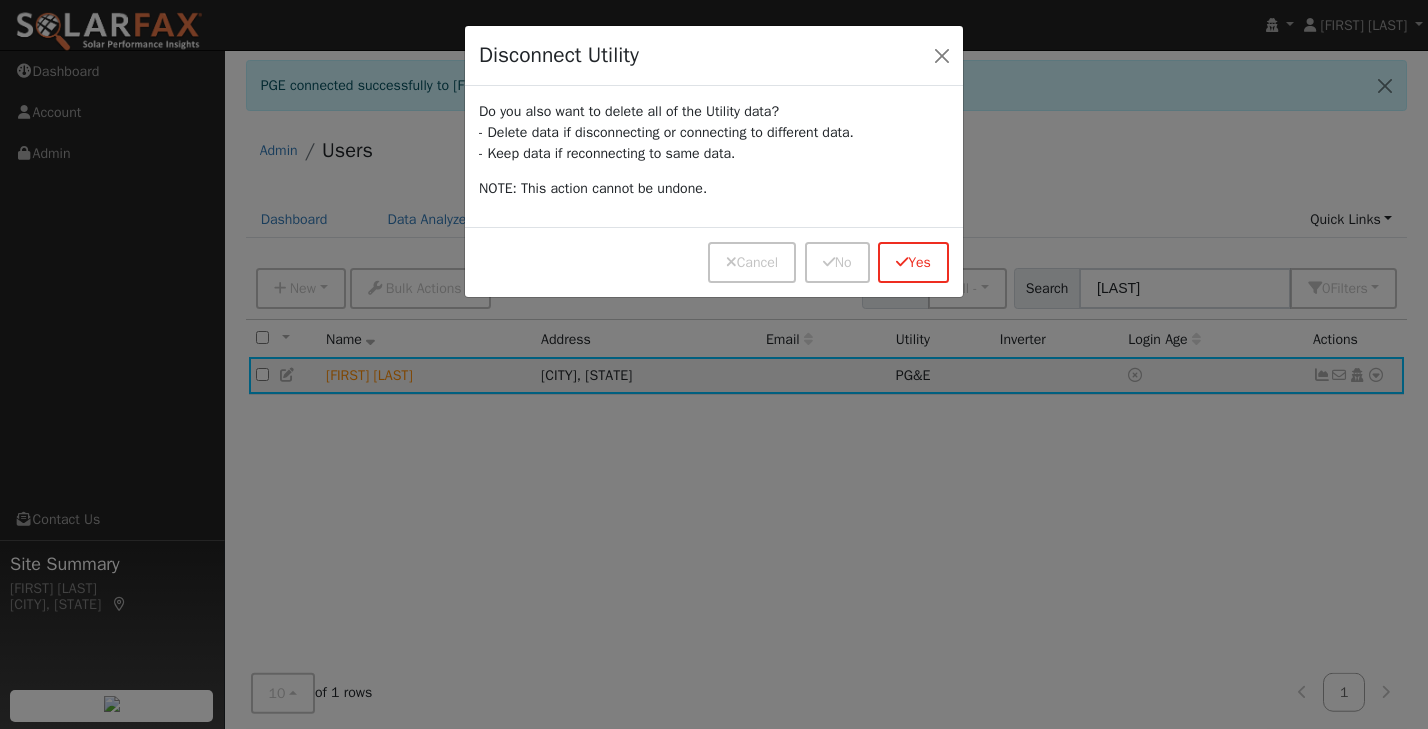 click on "Yes" at bounding box center (913, 262) 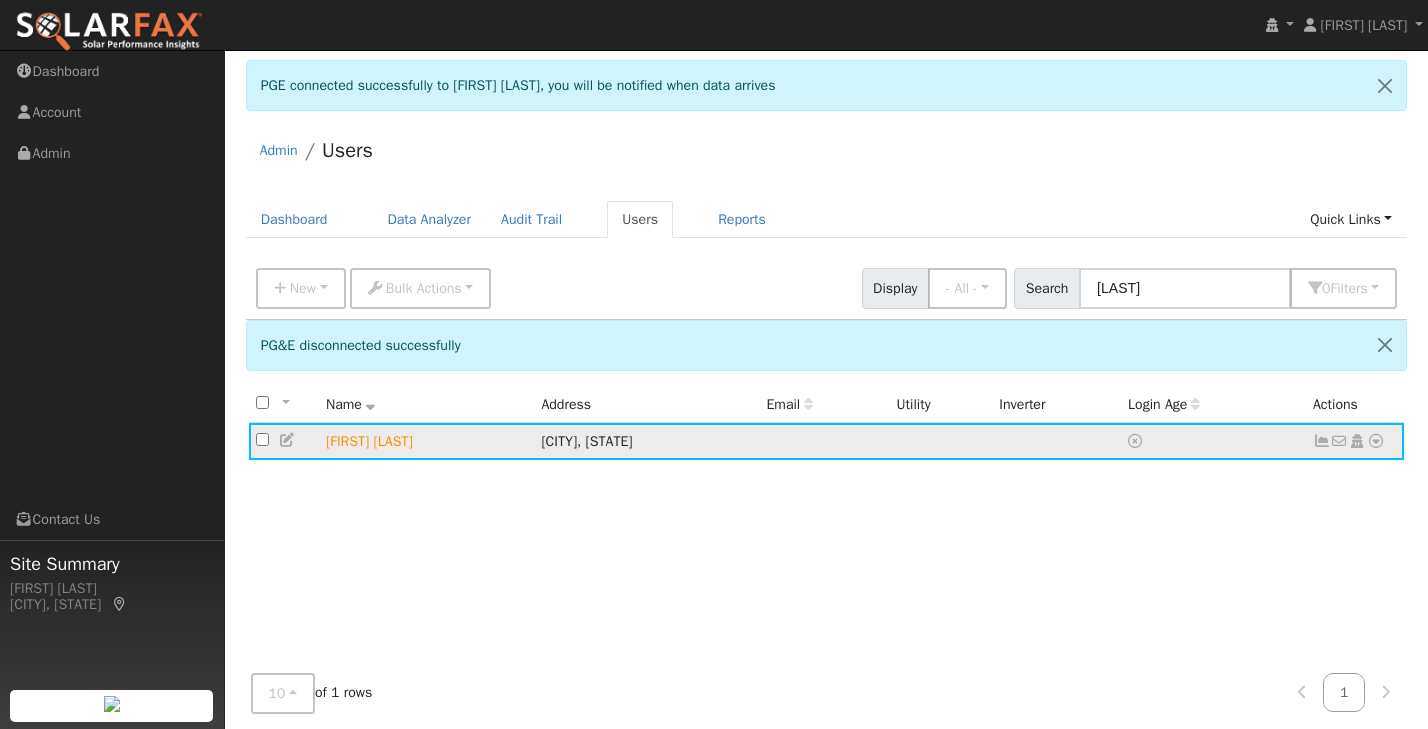 click at bounding box center (1376, 441) 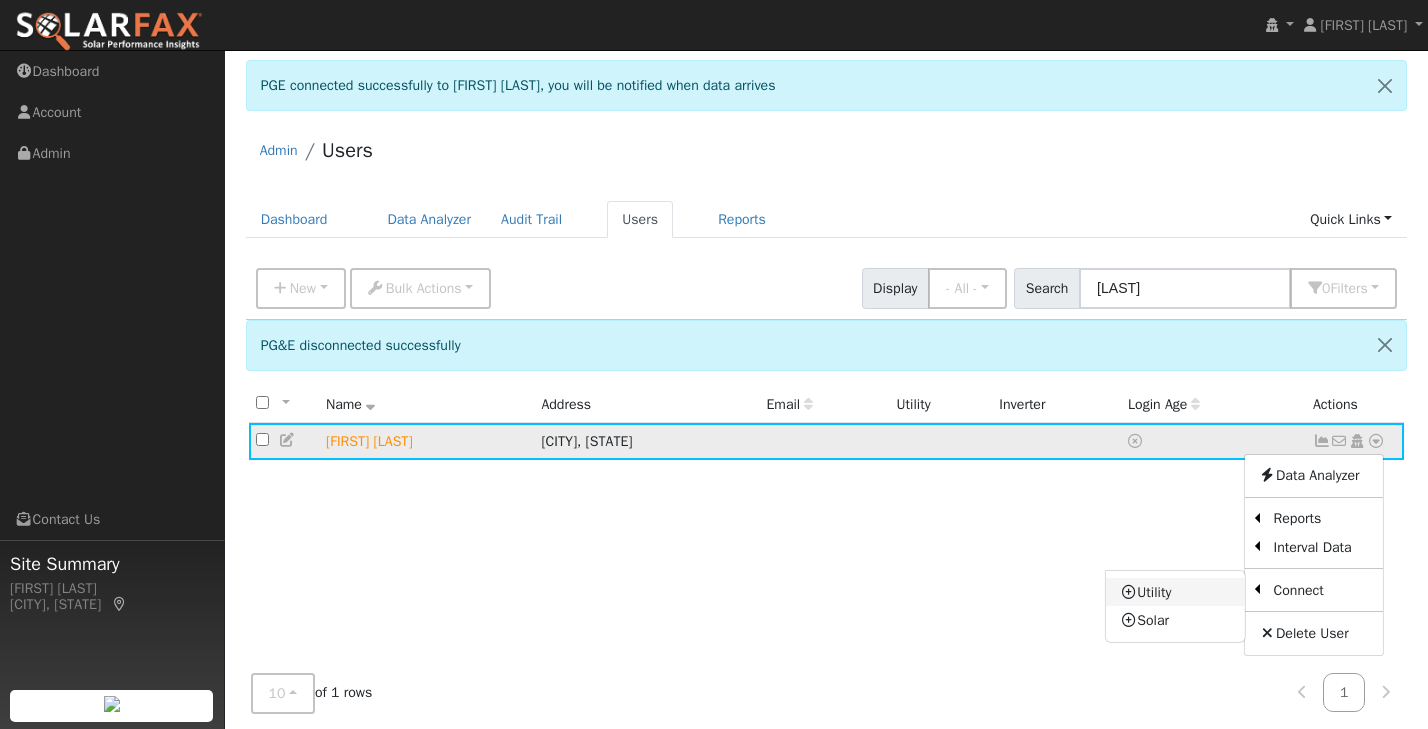 click on "Utility" at bounding box center (1175, 592) 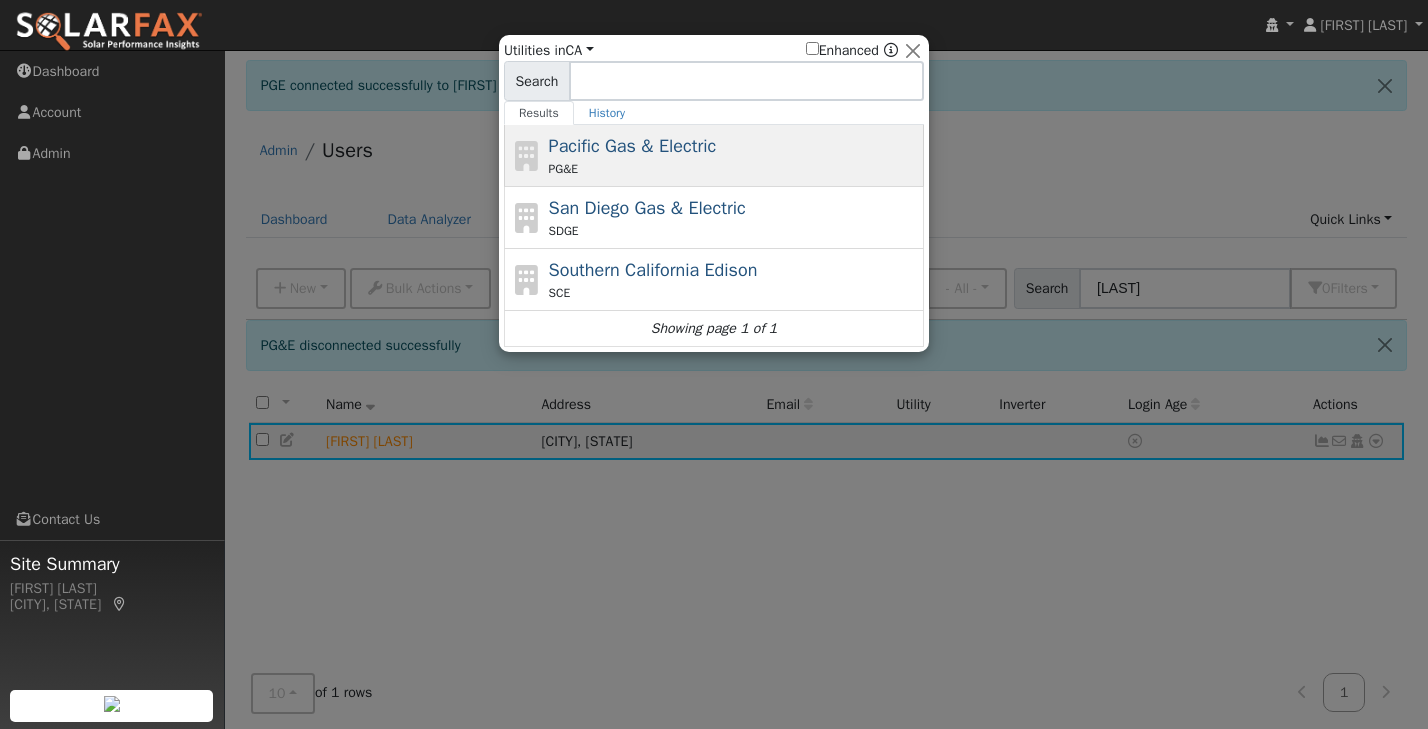 click on "Pacific Gas & Electric" at bounding box center (633, 146) 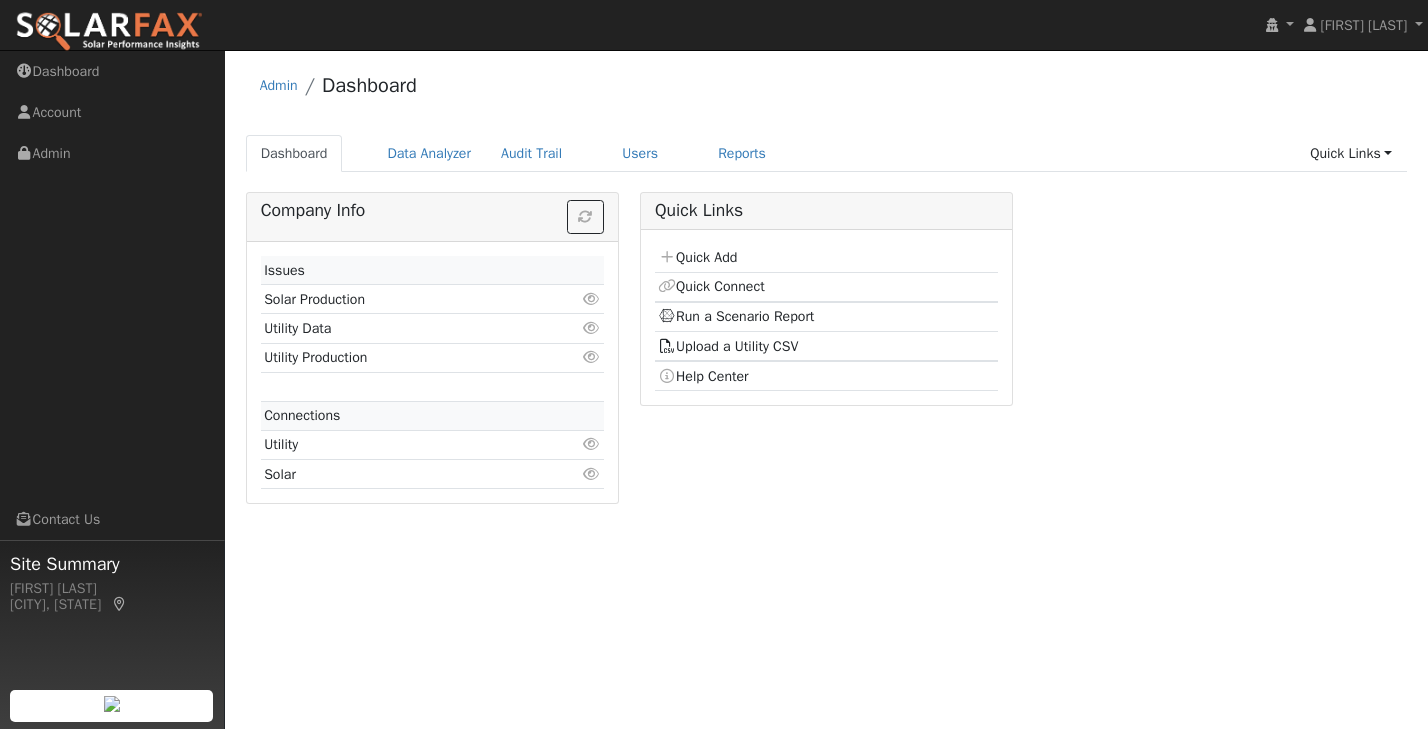 scroll, scrollTop: 0, scrollLeft: 0, axis: both 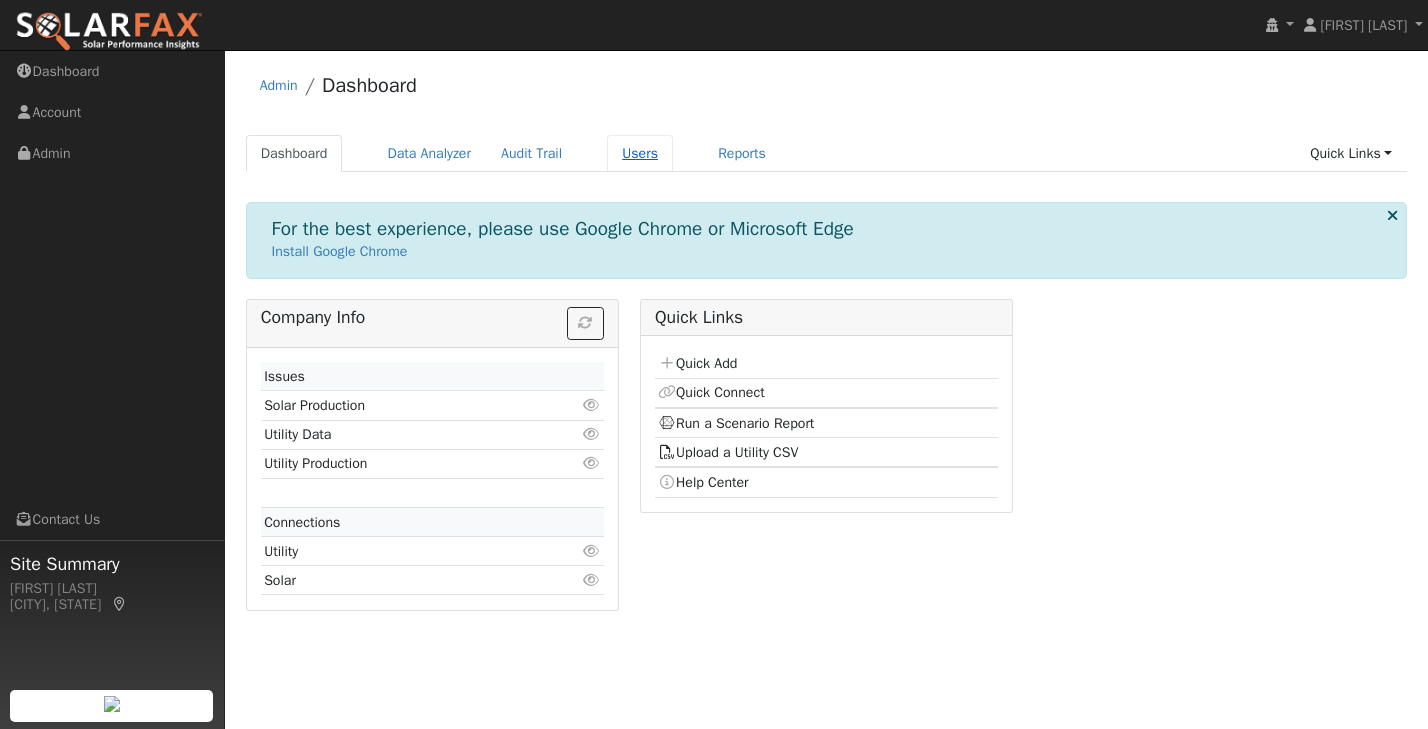 click on "Users" at bounding box center [640, 153] 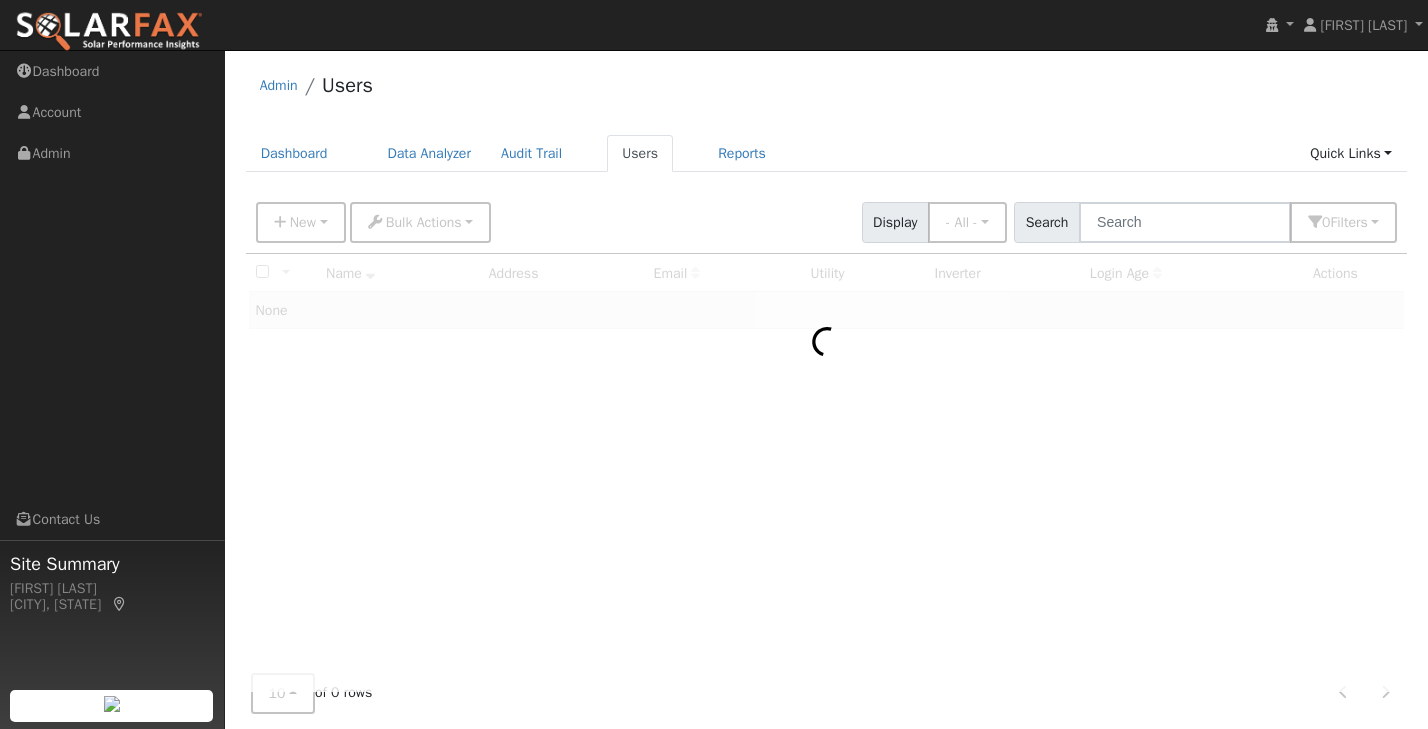 scroll, scrollTop: 0, scrollLeft: 0, axis: both 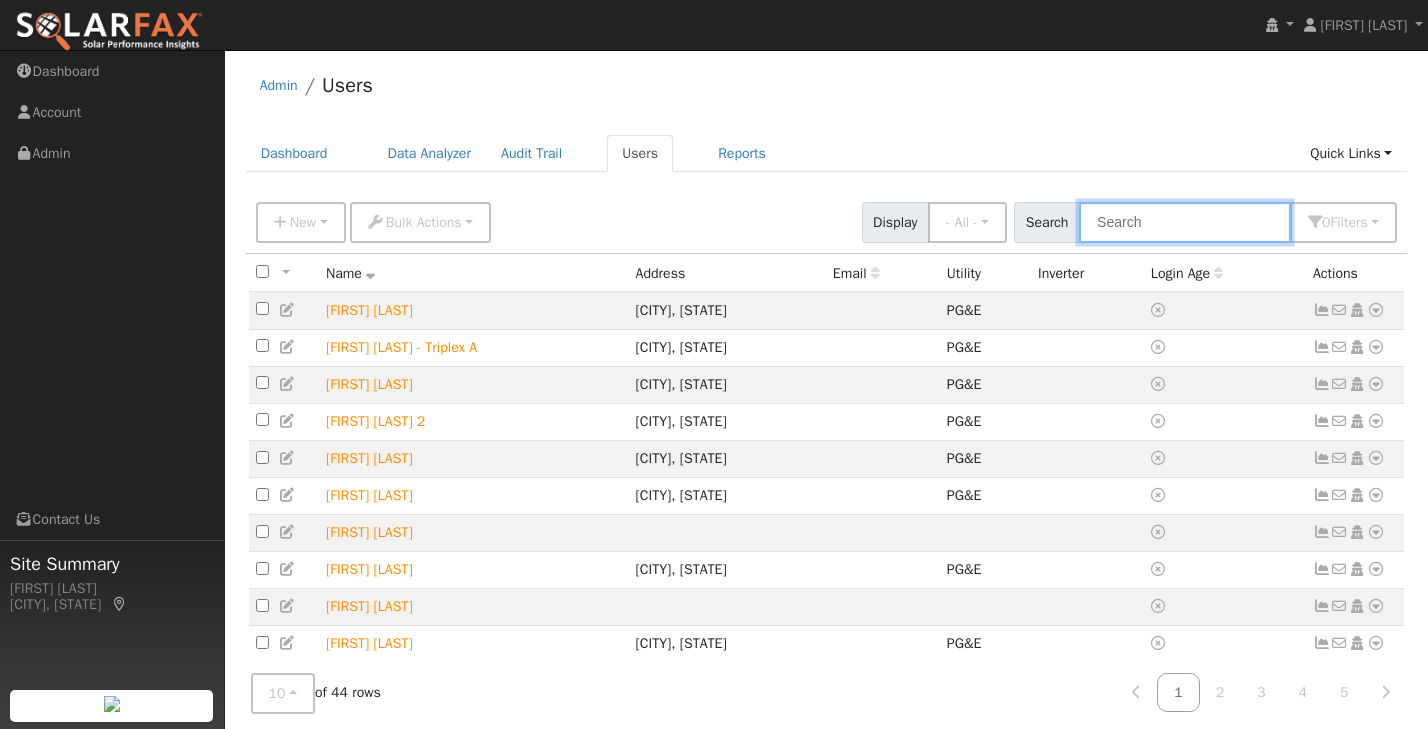 click at bounding box center (1185, 222) 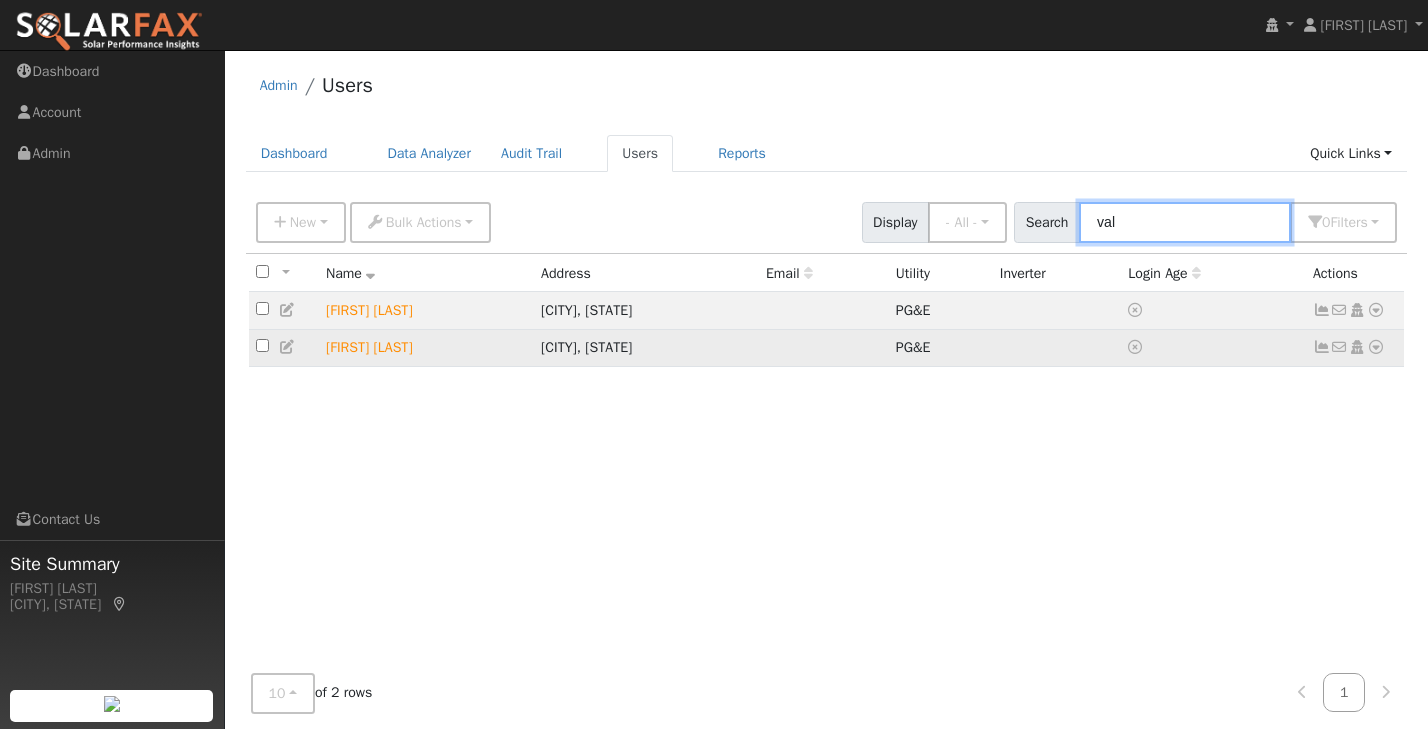 type on "val" 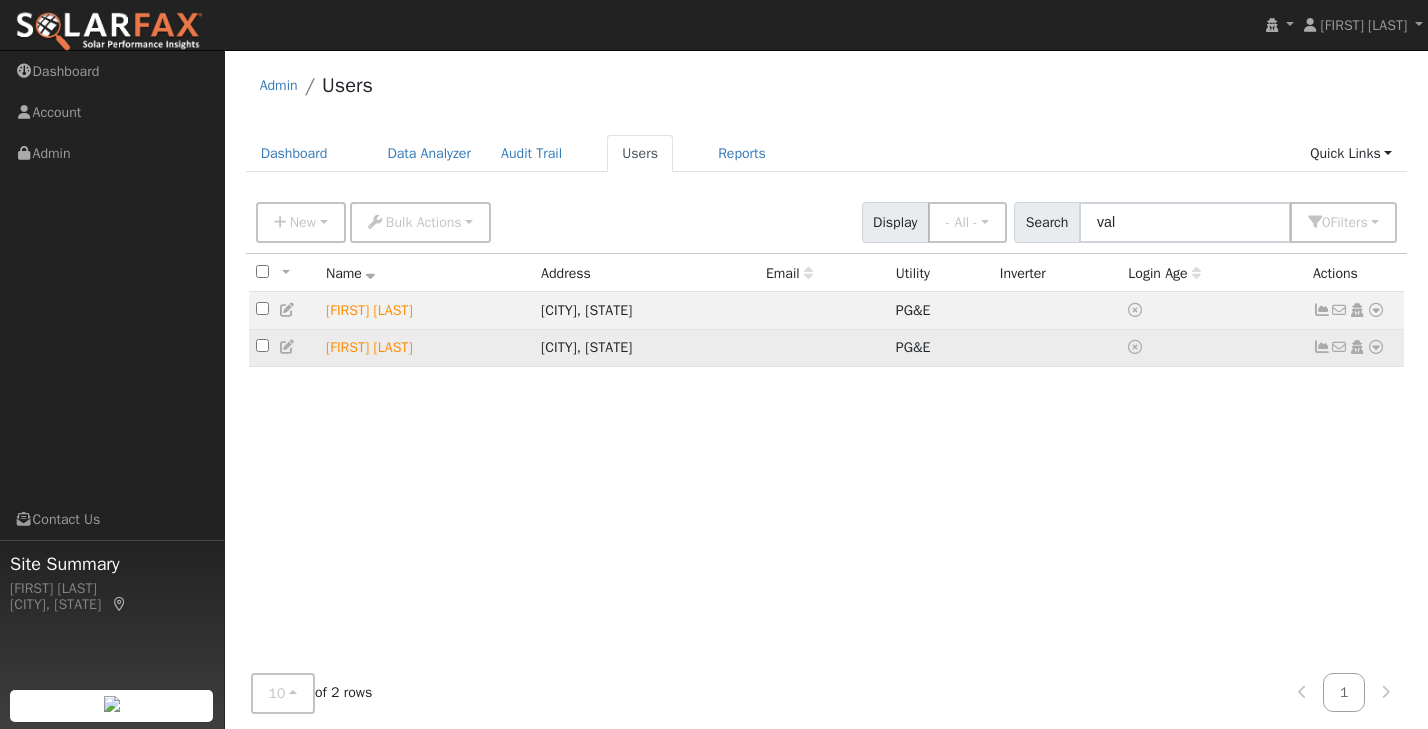 click at bounding box center (1322, 347) 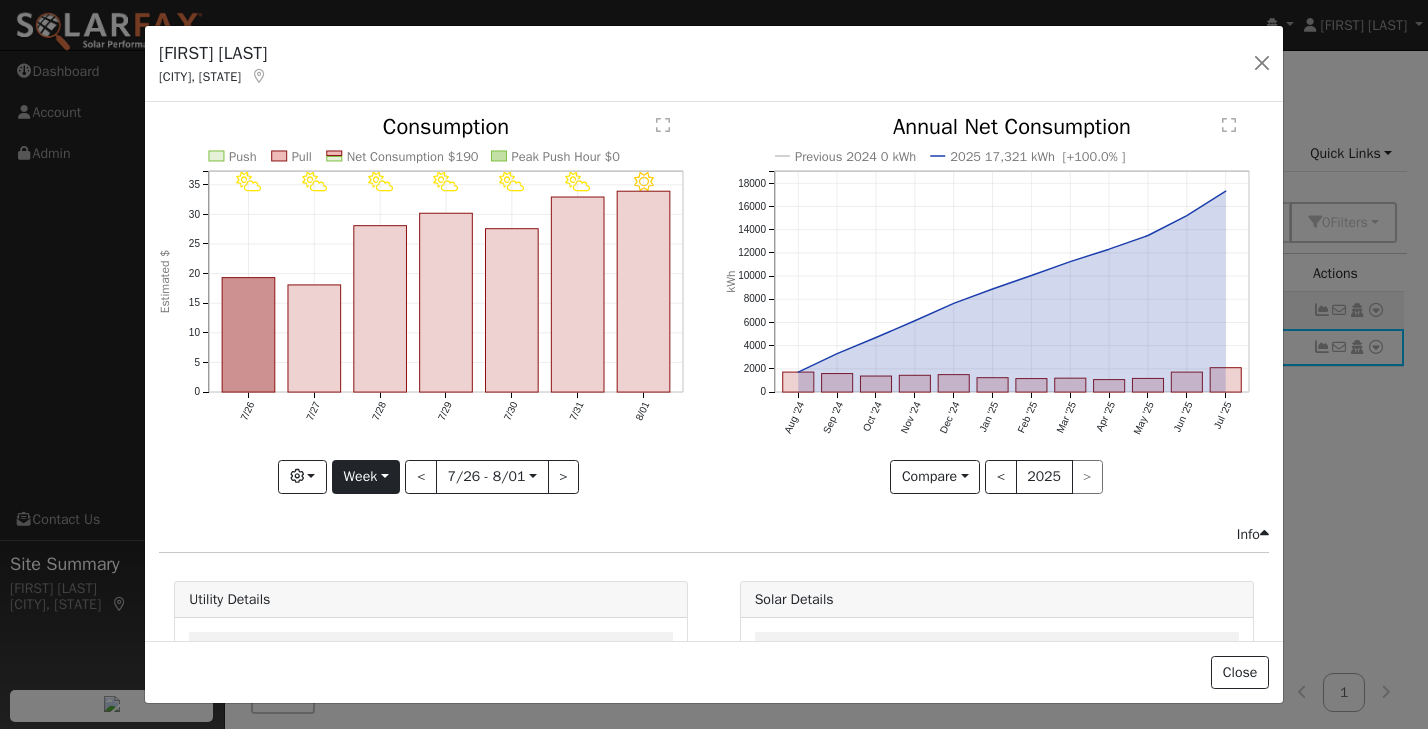 click on "Week" at bounding box center [366, 477] 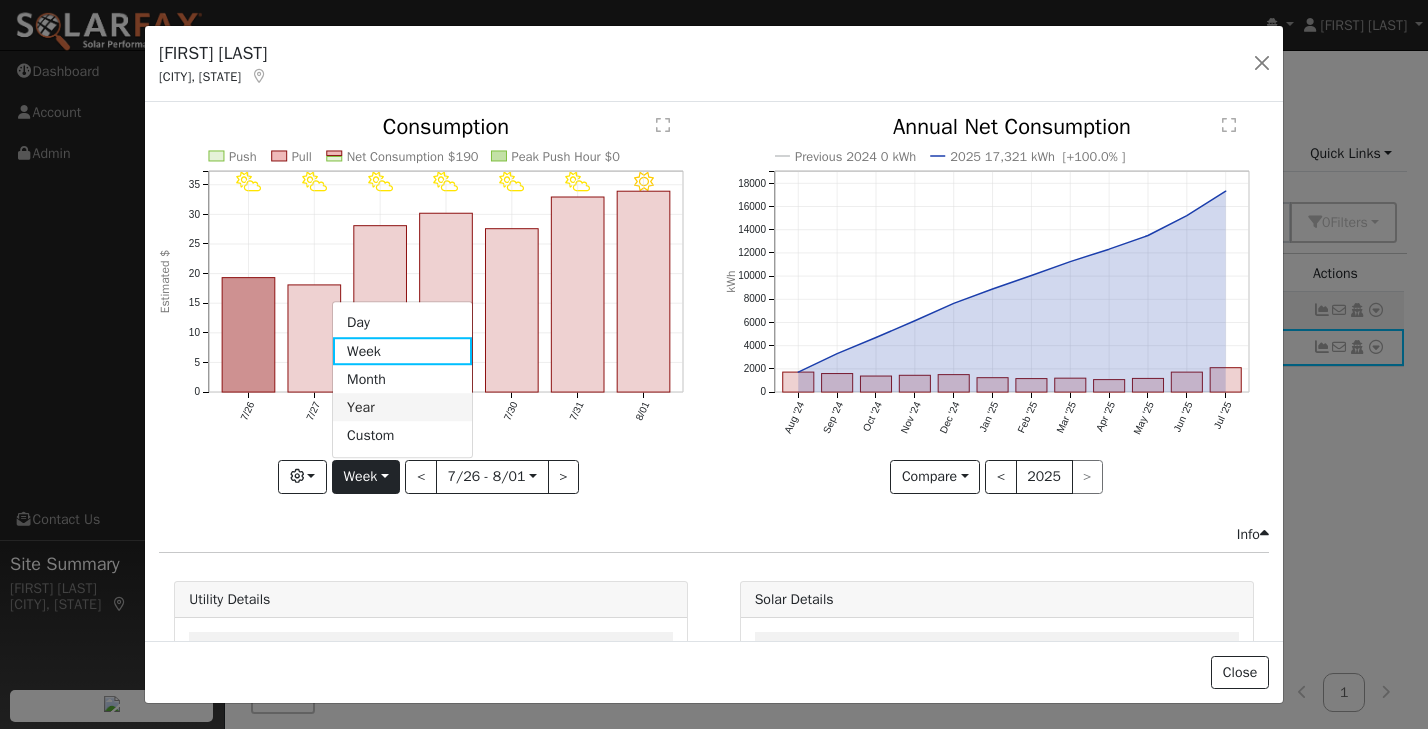 click on "Year" at bounding box center (402, 408) 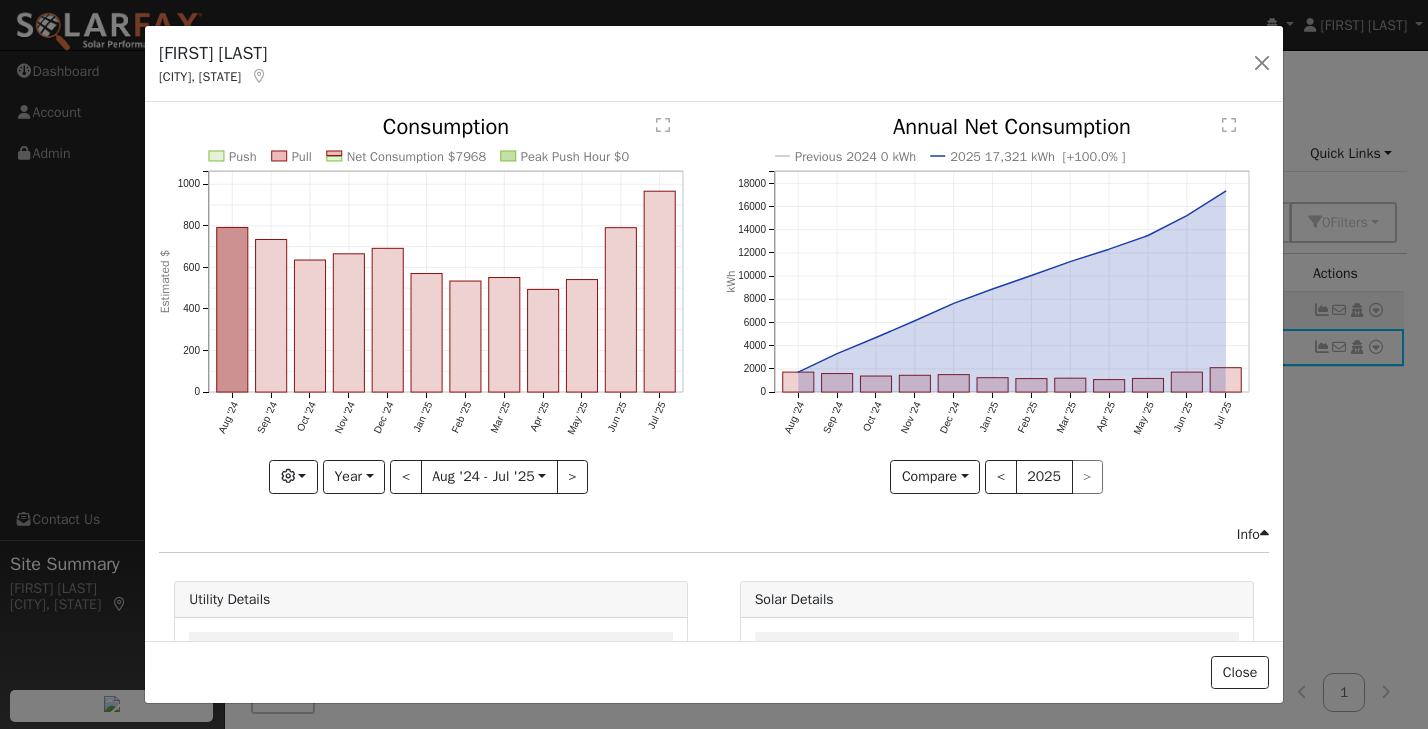 click on "Push Pull Net Consumption $7968  Peak Push Hour $0  Aug '24 Sep '24 Oct '24 Nov '24 Dec '24 Jan '25 Feb '25 Mar '25 Apr '25 May '25 Jun '25 Jul '25 0 200 400 600 800 1000  Consumption Estimated $ onclick="" onclick="" onclick="" onclick="" onclick="" onclick="" onclick="" onclick="" onclick="" onclick="" onclick="" onclick="" Graphs Estimated Production Previous Year Consumption Previous Year Total Consumption Previous Year Cumulative Consumption Previous Year Options Weather °F kWh $ Net Push/Pull Previous Year Period Year Day Week Month Year Custom < Aug '24 - Jul '25  2024-08-01 >" at bounding box center (431, 319) 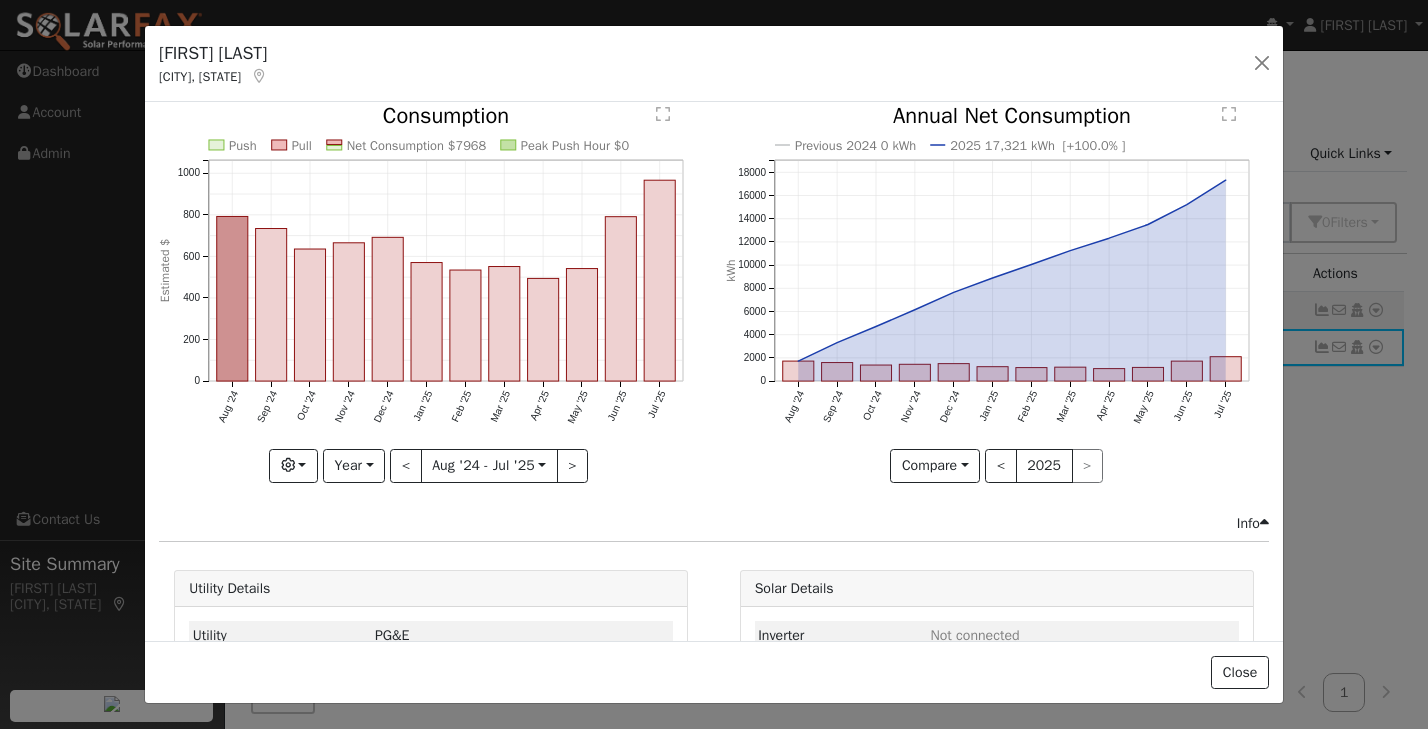 scroll, scrollTop: 0, scrollLeft: 0, axis: both 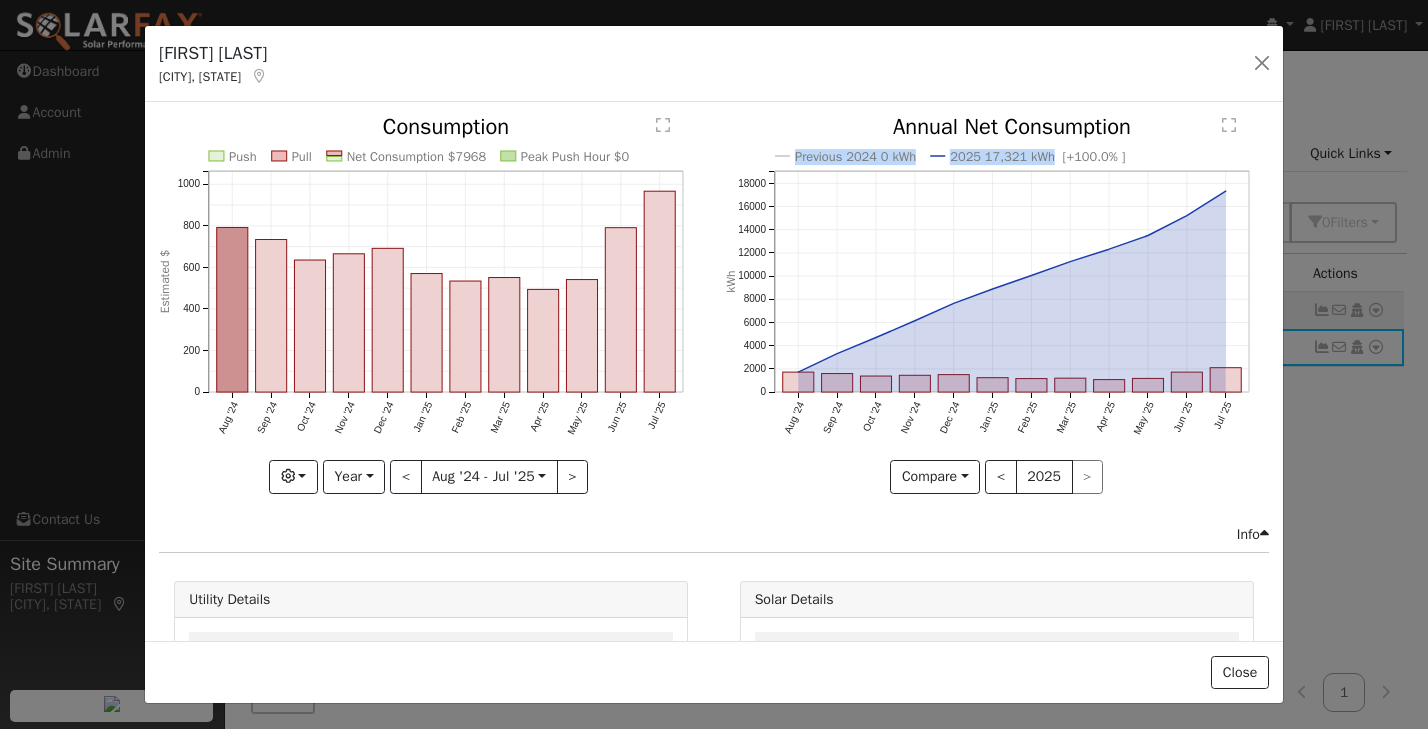 drag, startPoint x: 929, startPoint y: 155, endPoint x: 1048, endPoint y: 155, distance: 119 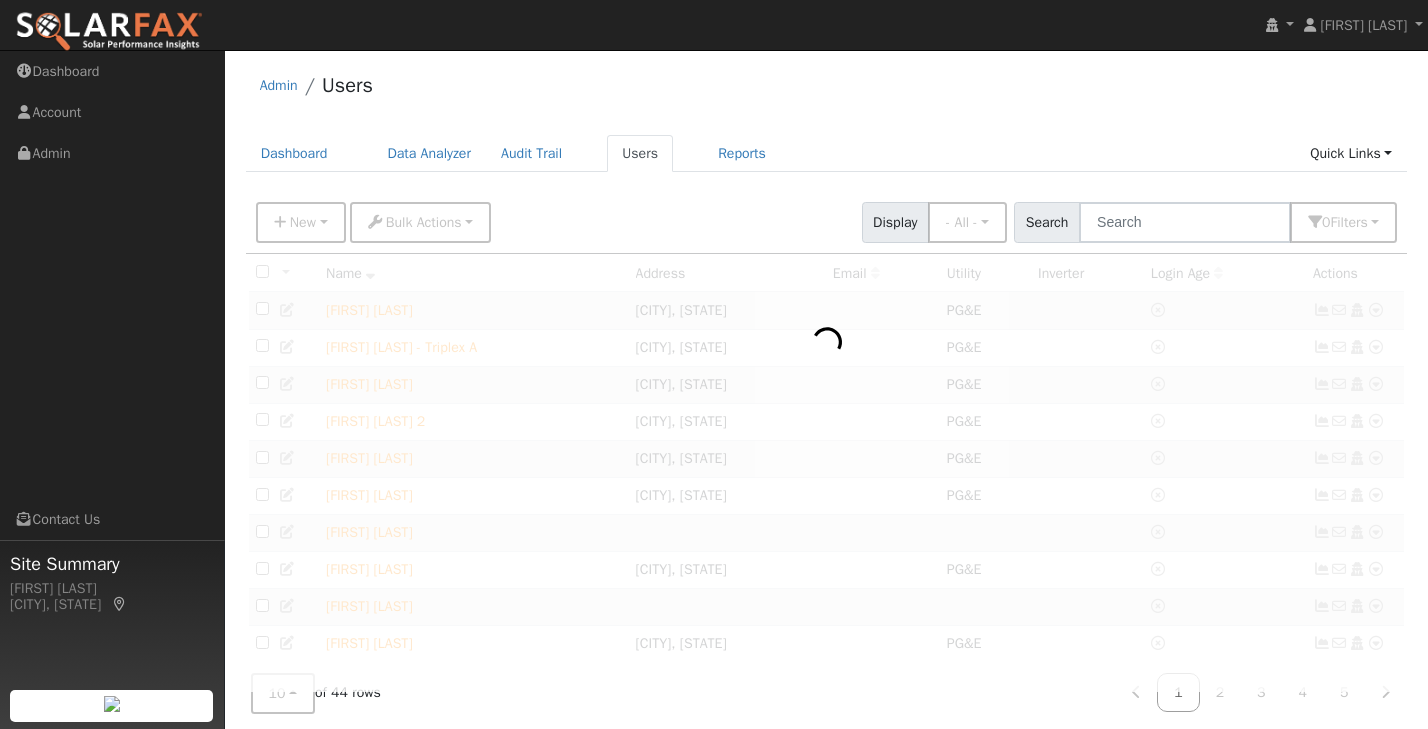scroll, scrollTop: 0, scrollLeft: 0, axis: both 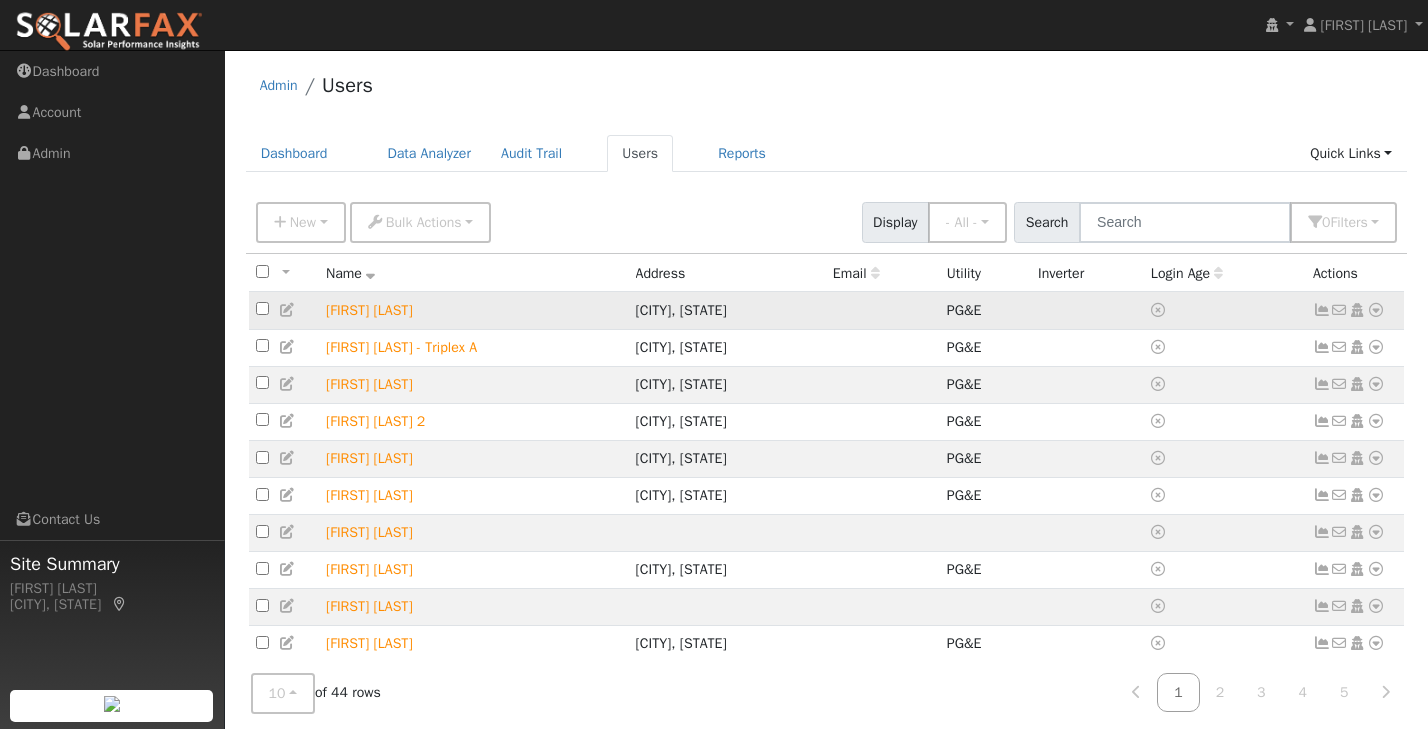 click at bounding box center (1322, 310) 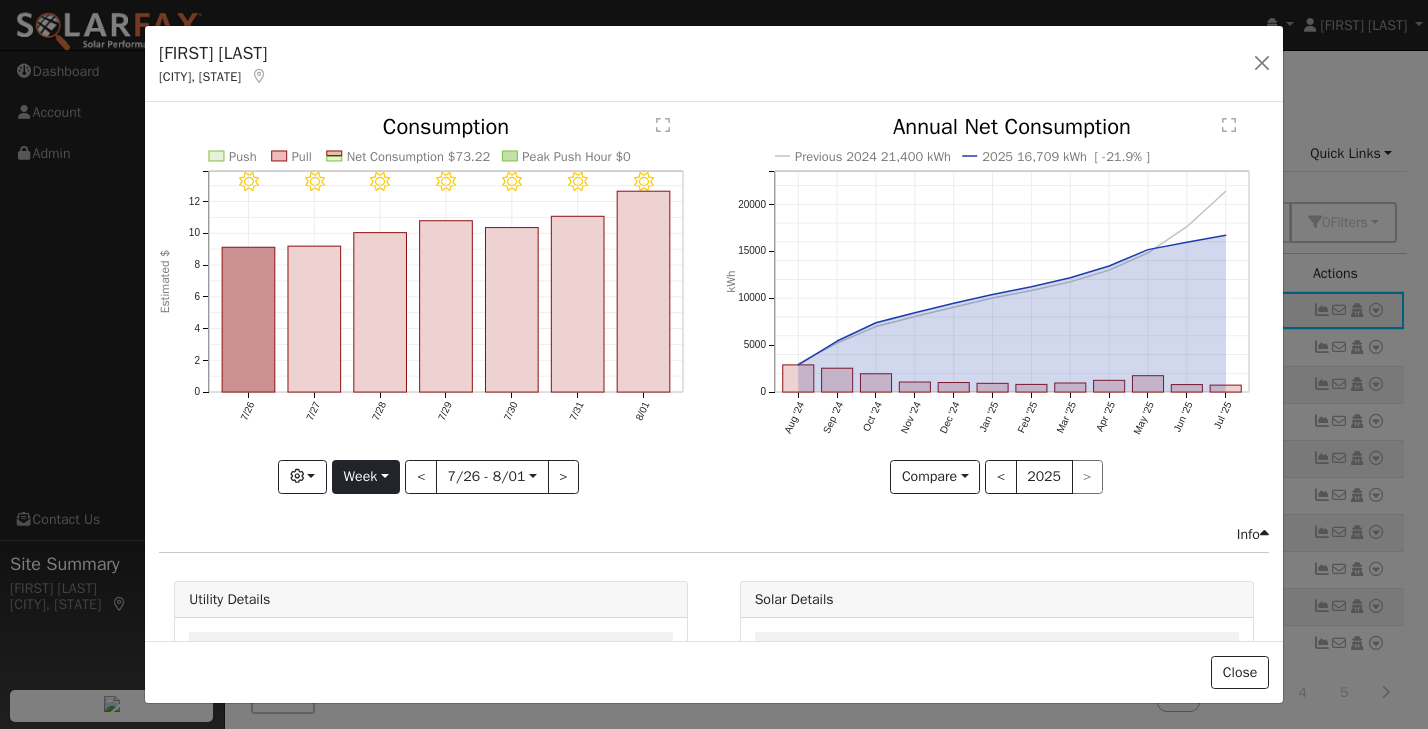 click on "Week" at bounding box center (366, 477) 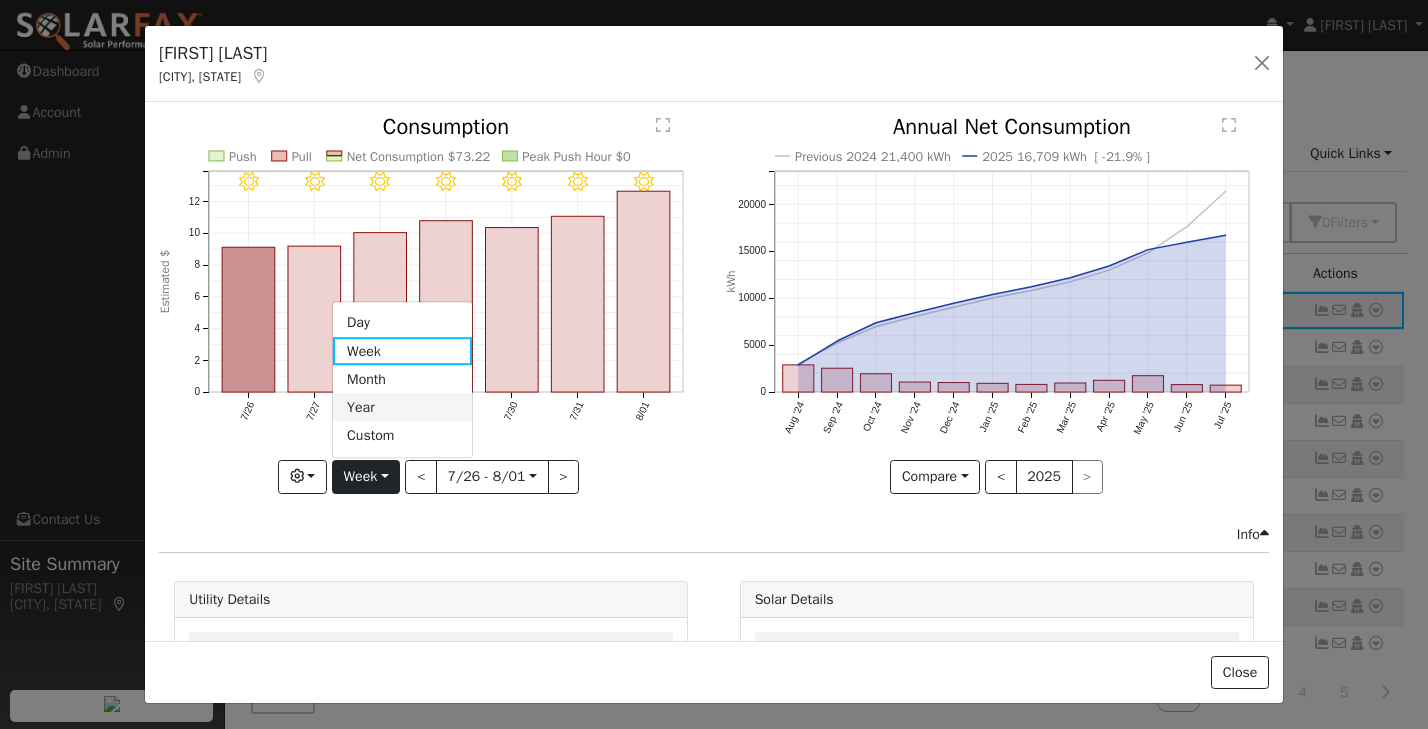 click on "Year" at bounding box center [402, 408] 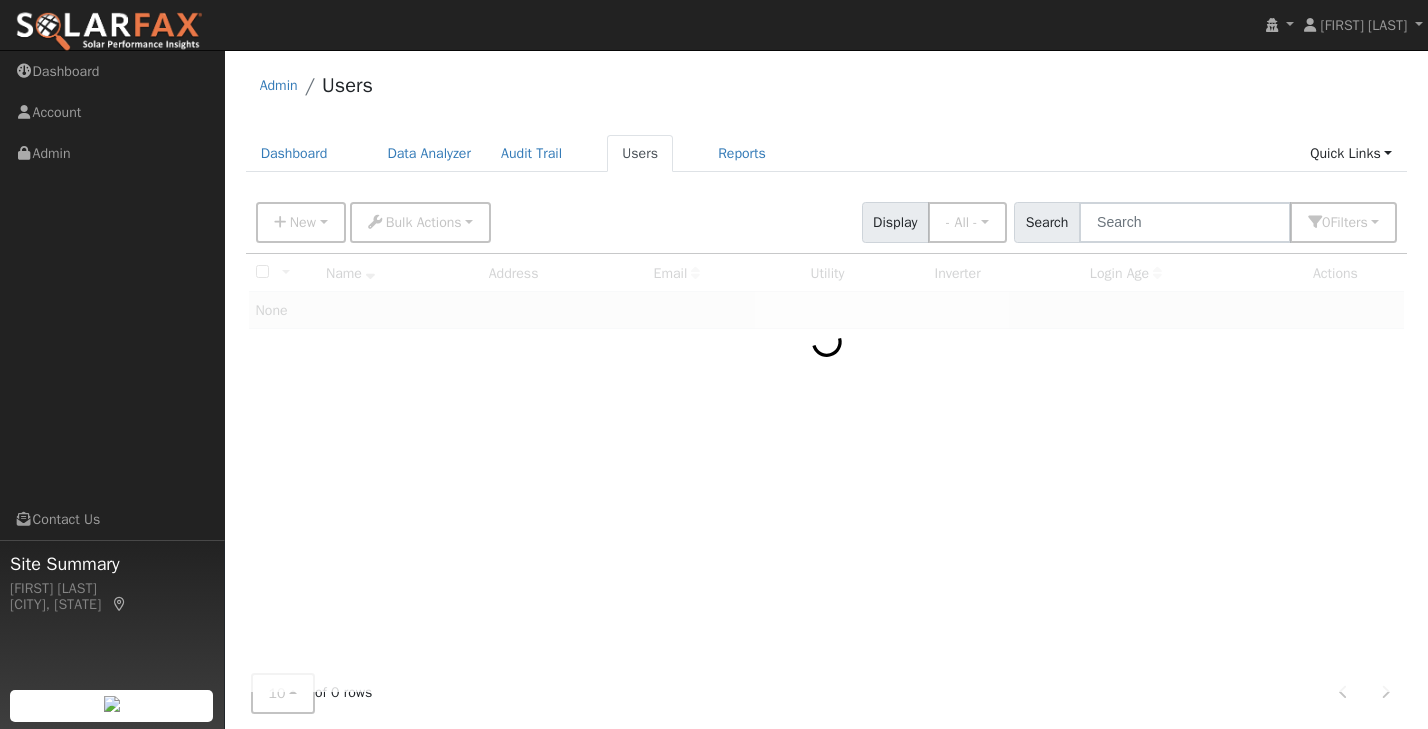 scroll, scrollTop: 0, scrollLeft: 0, axis: both 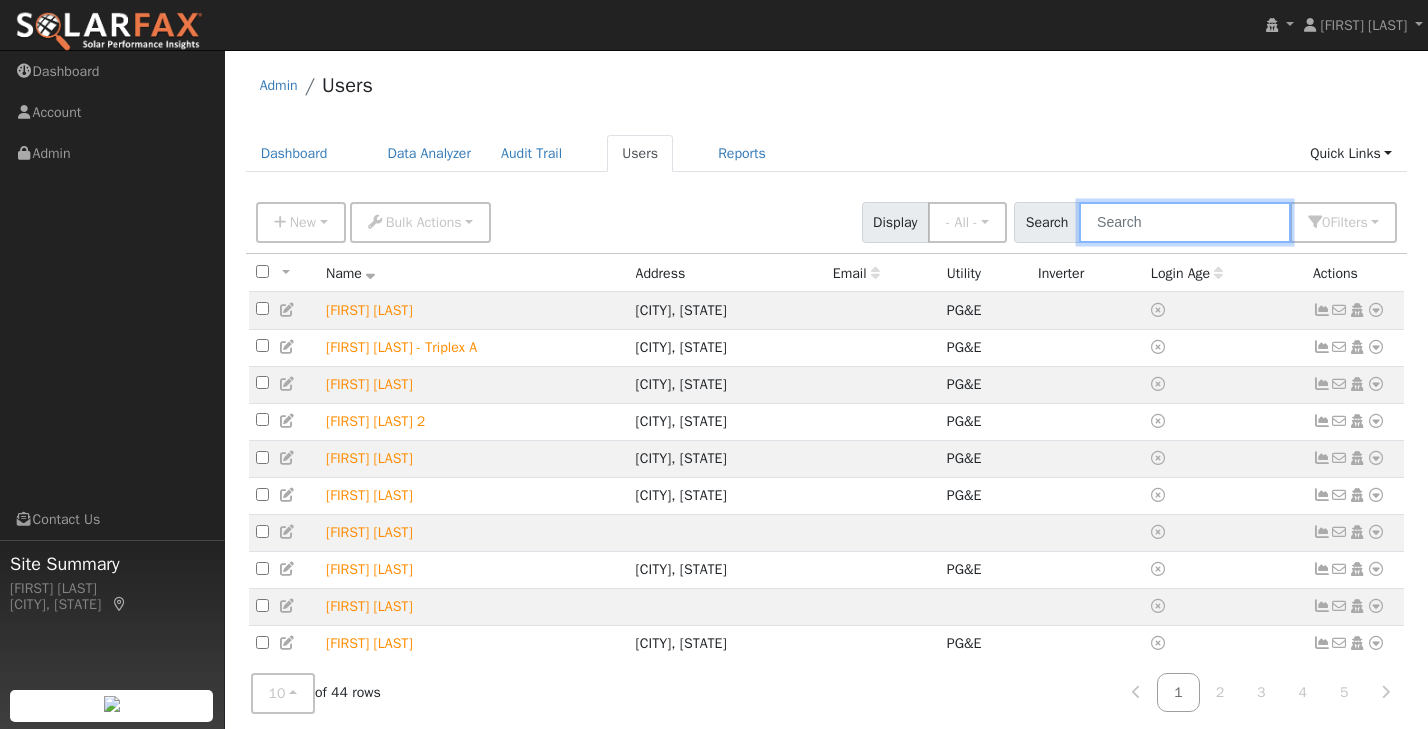 click at bounding box center (1185, 222) 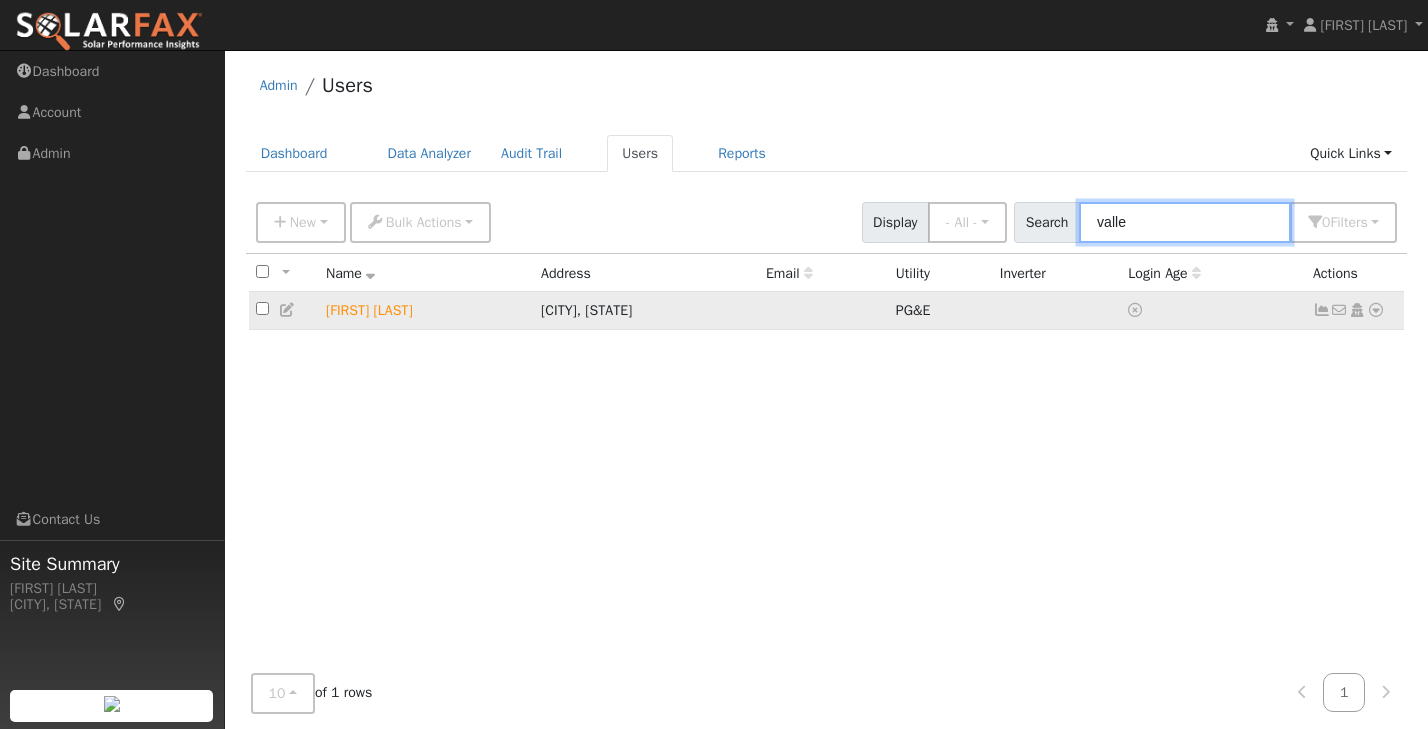 type on "valle" 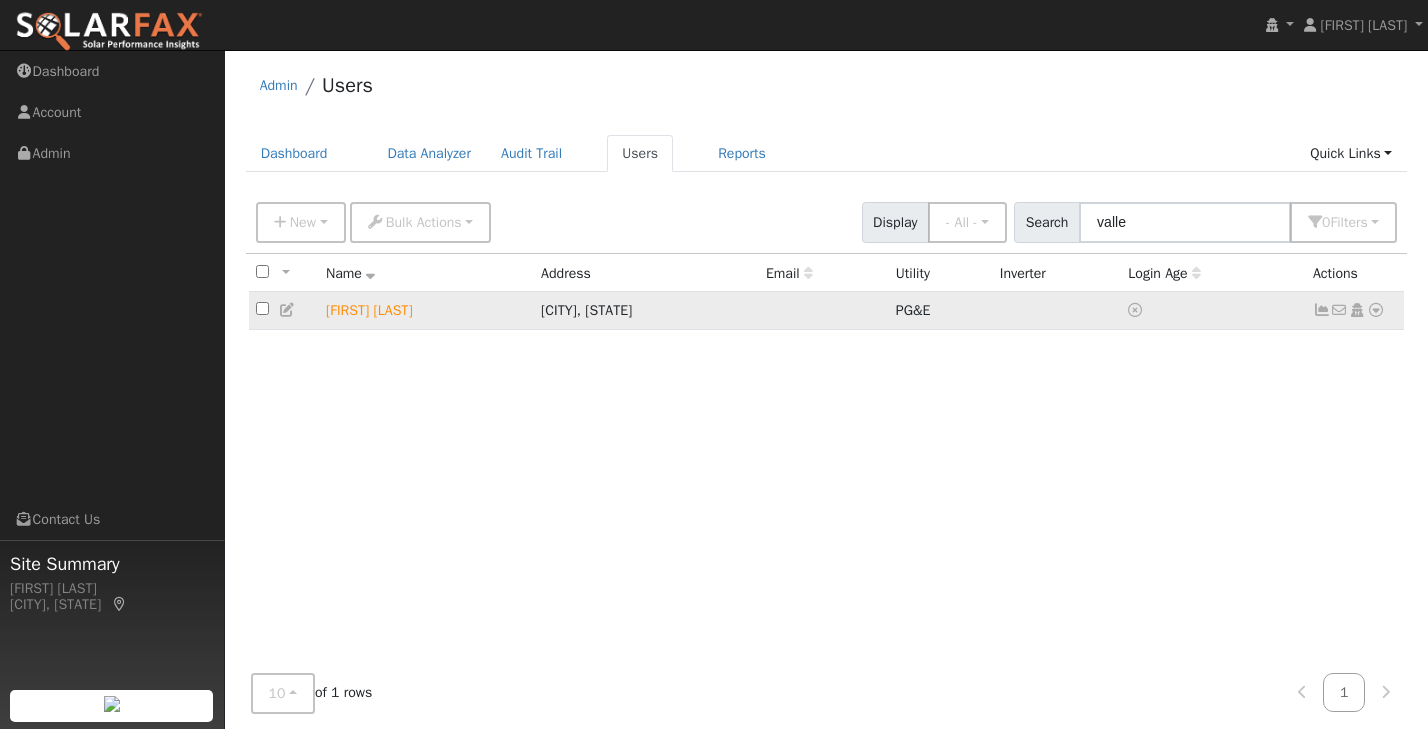 click at bounding box center [1322, 310] 